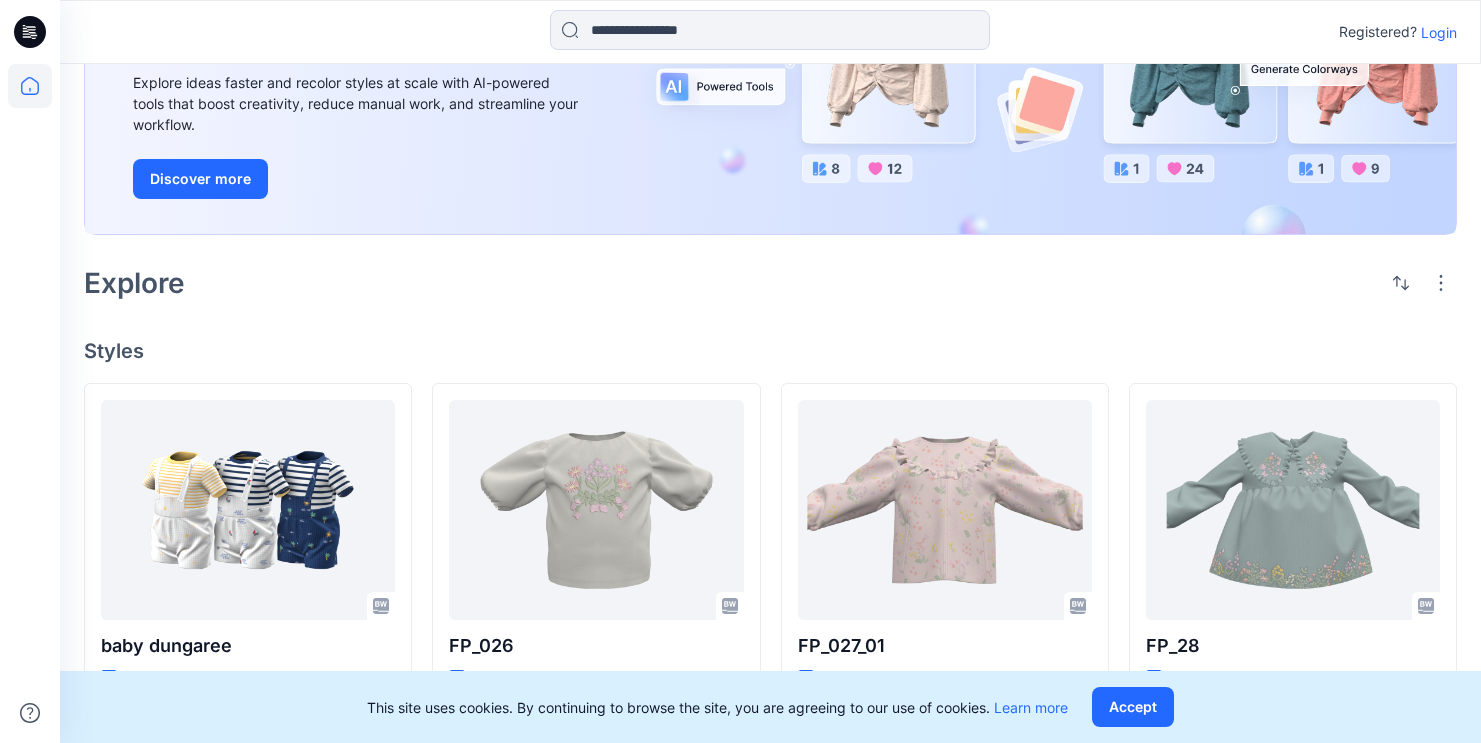 scroll, scrollTop: 209, scrollLeft: 0, axis: vertical 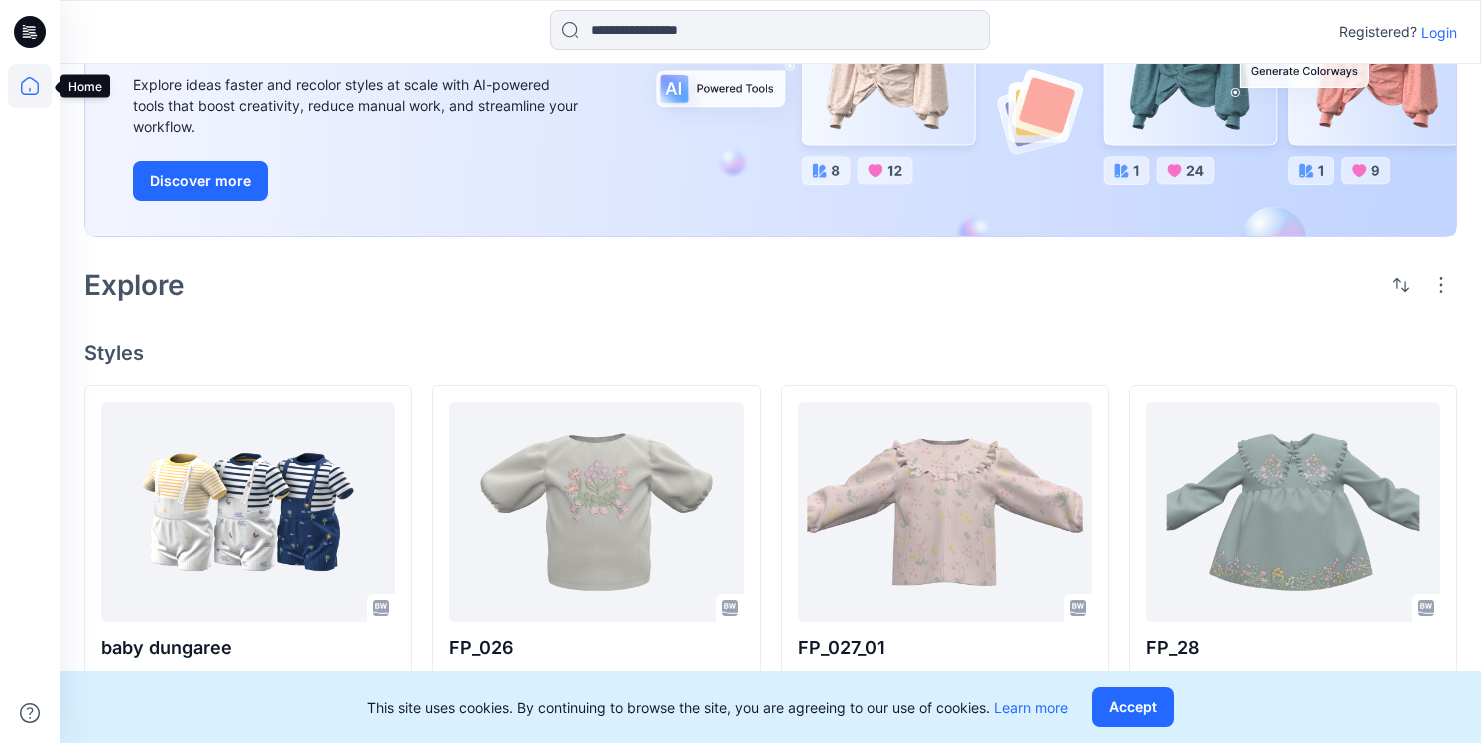 click 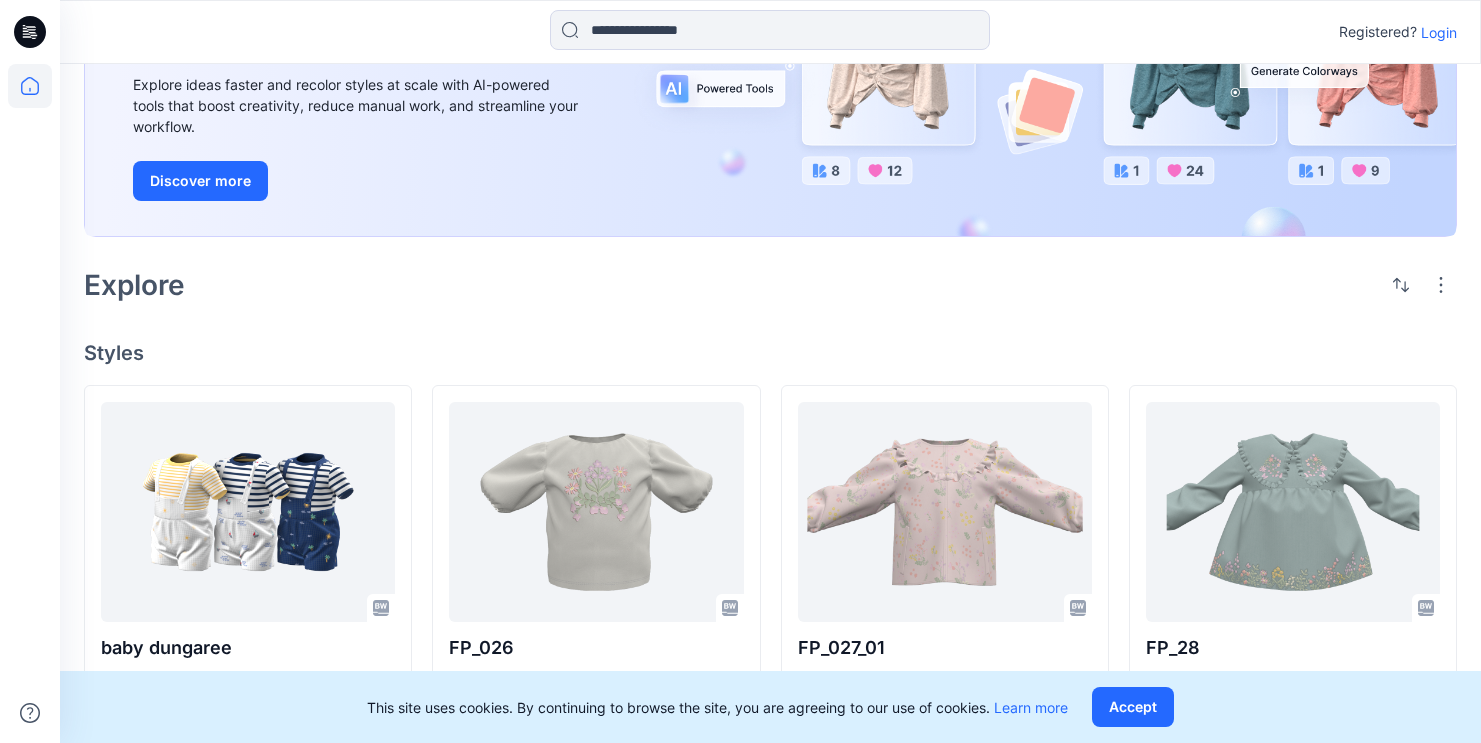click 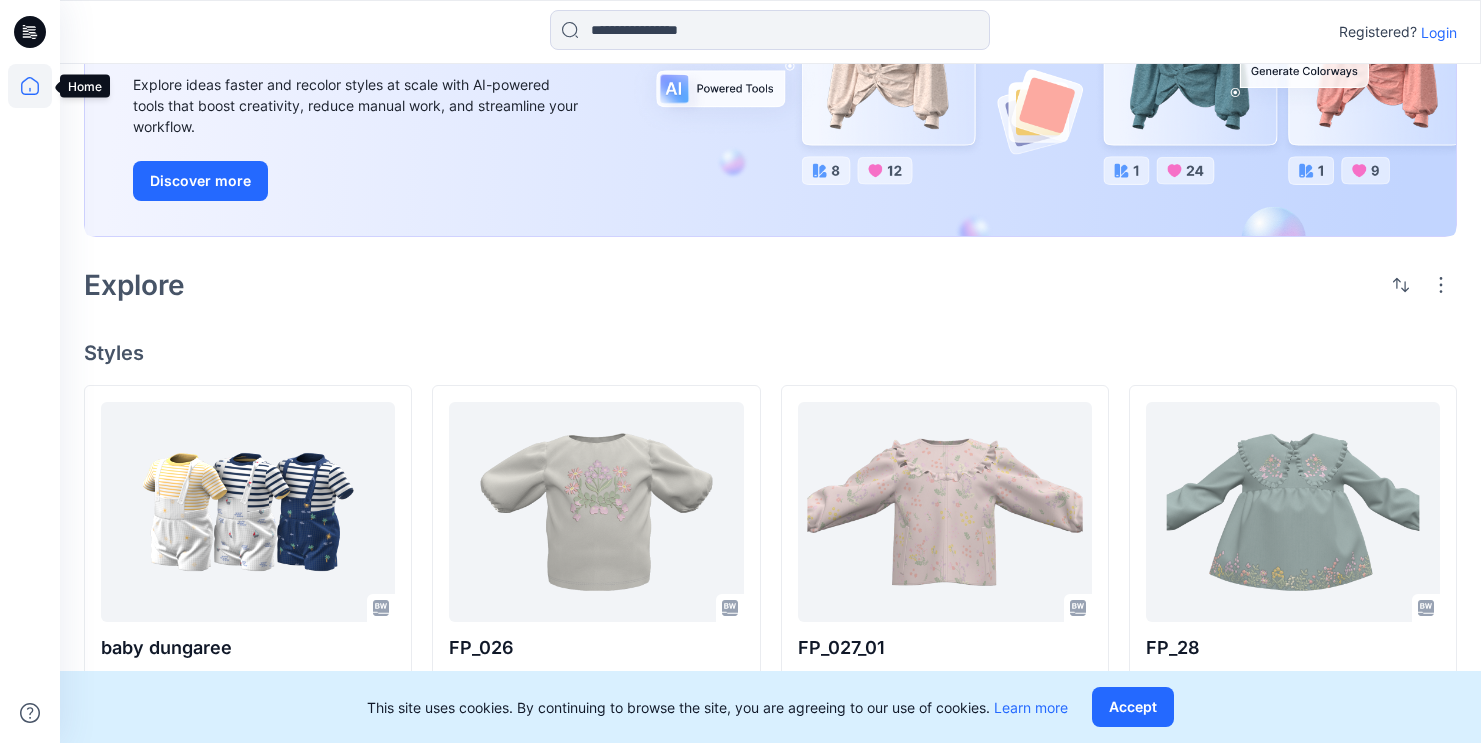 click 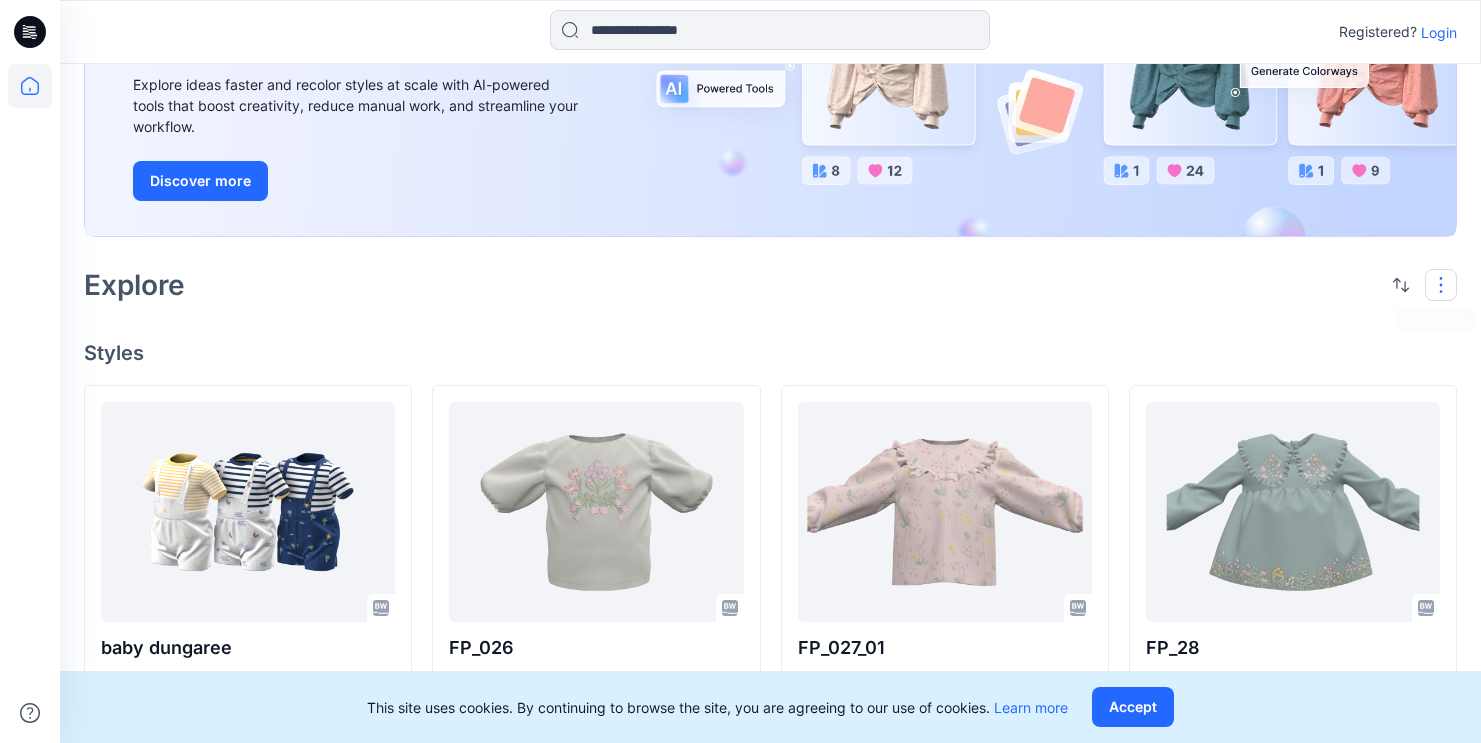 click at bounding box center (1441, 285) 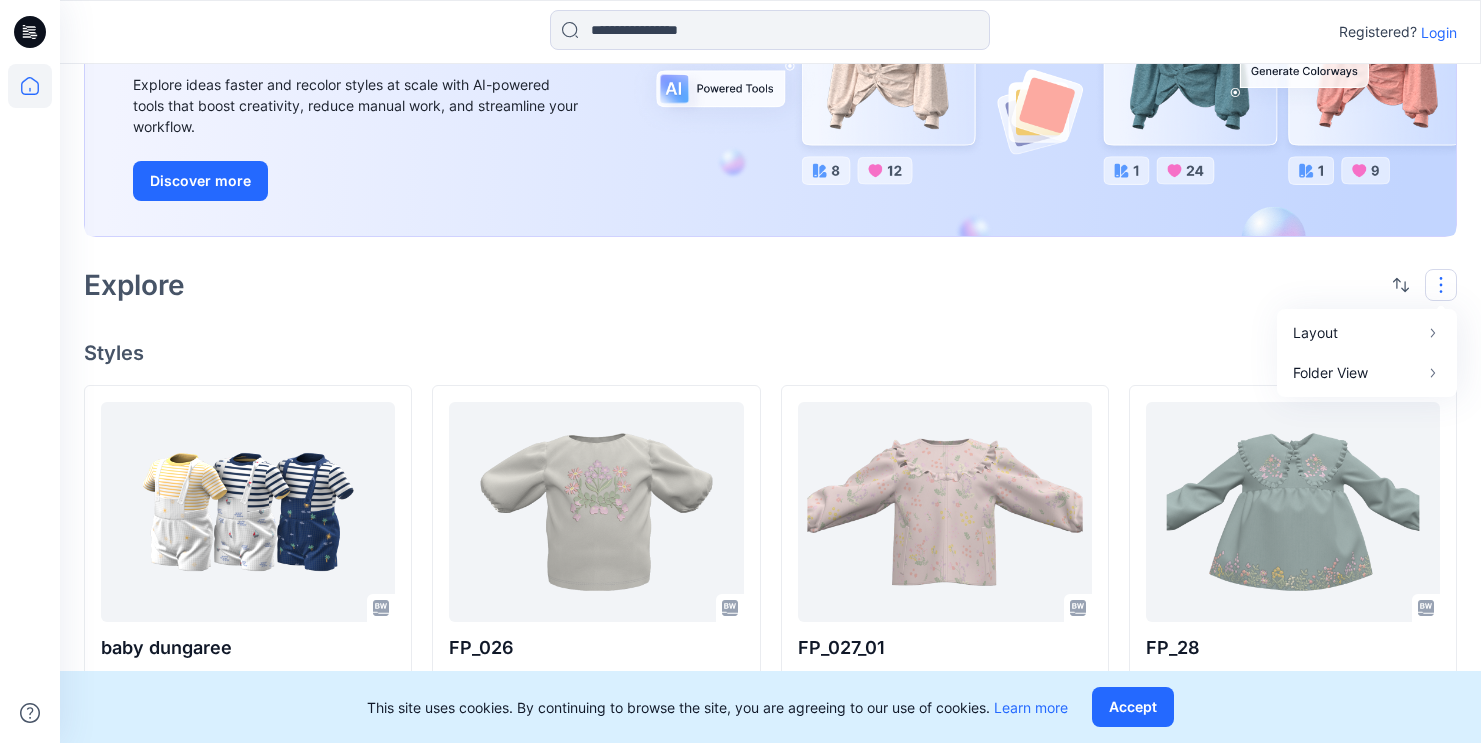 click on "Explore Layout Grid Large Grid Folder View Compact Card" at bounding box center [770, 285] 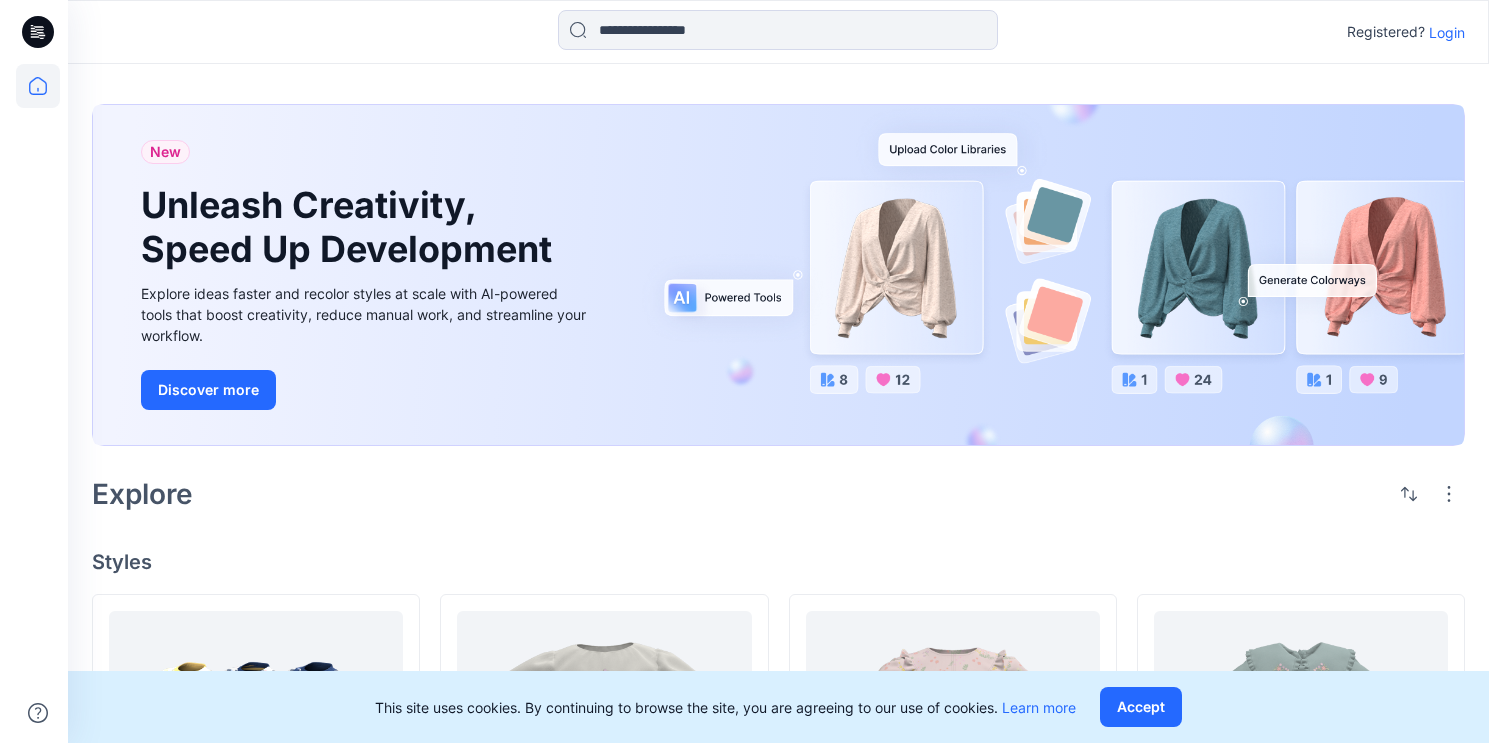 scroll, scrollTop: 0, scrollLeft: 0, axis: both 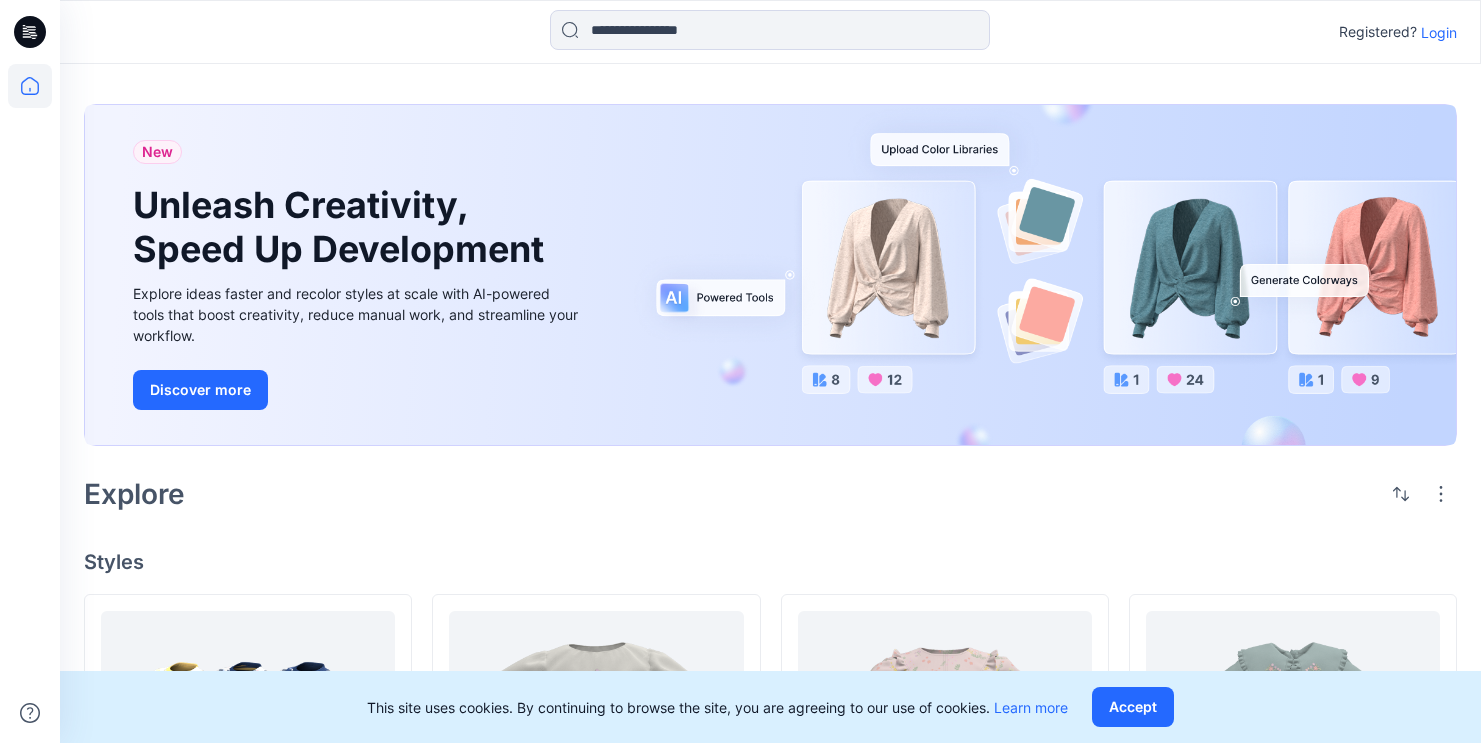 click 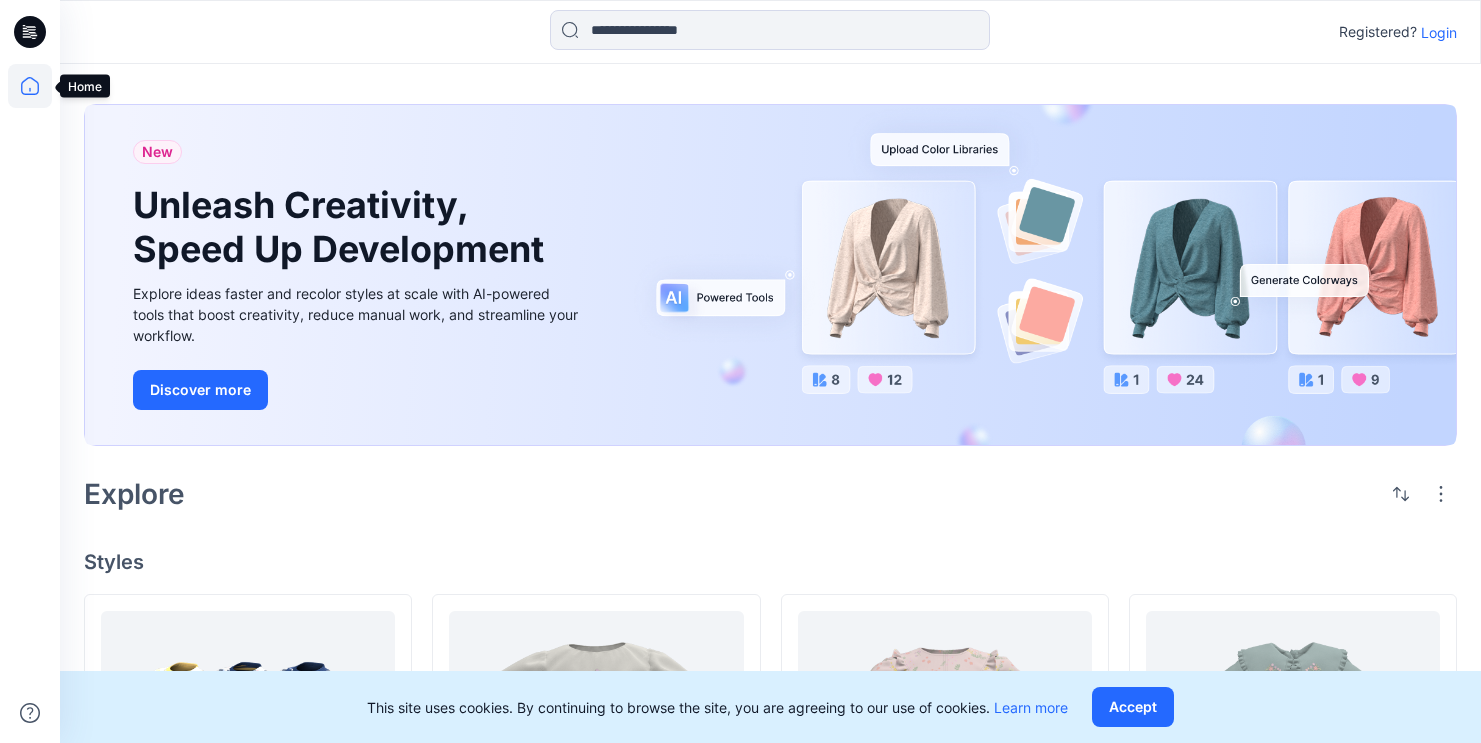 click 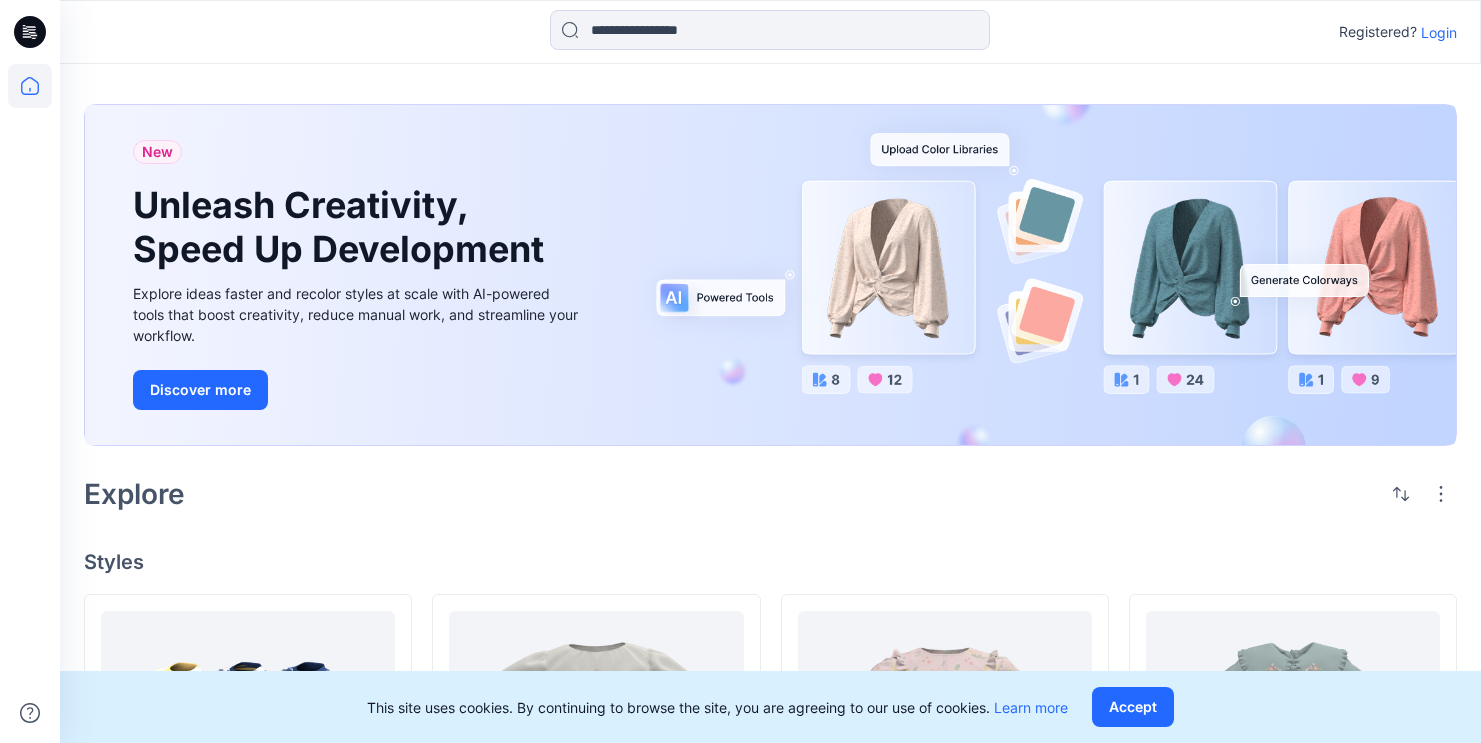 click 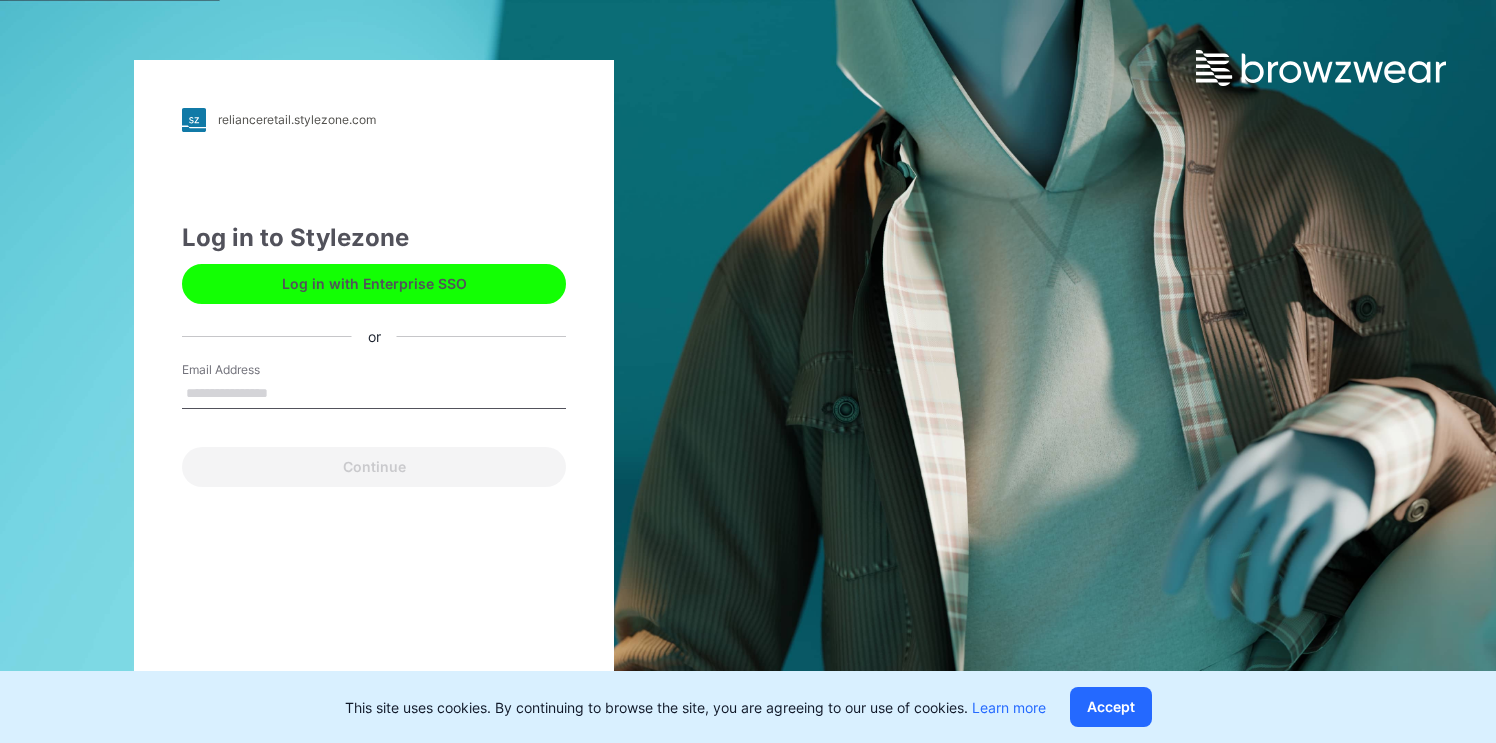click on "Email Address" at bounding box center (374, 394) 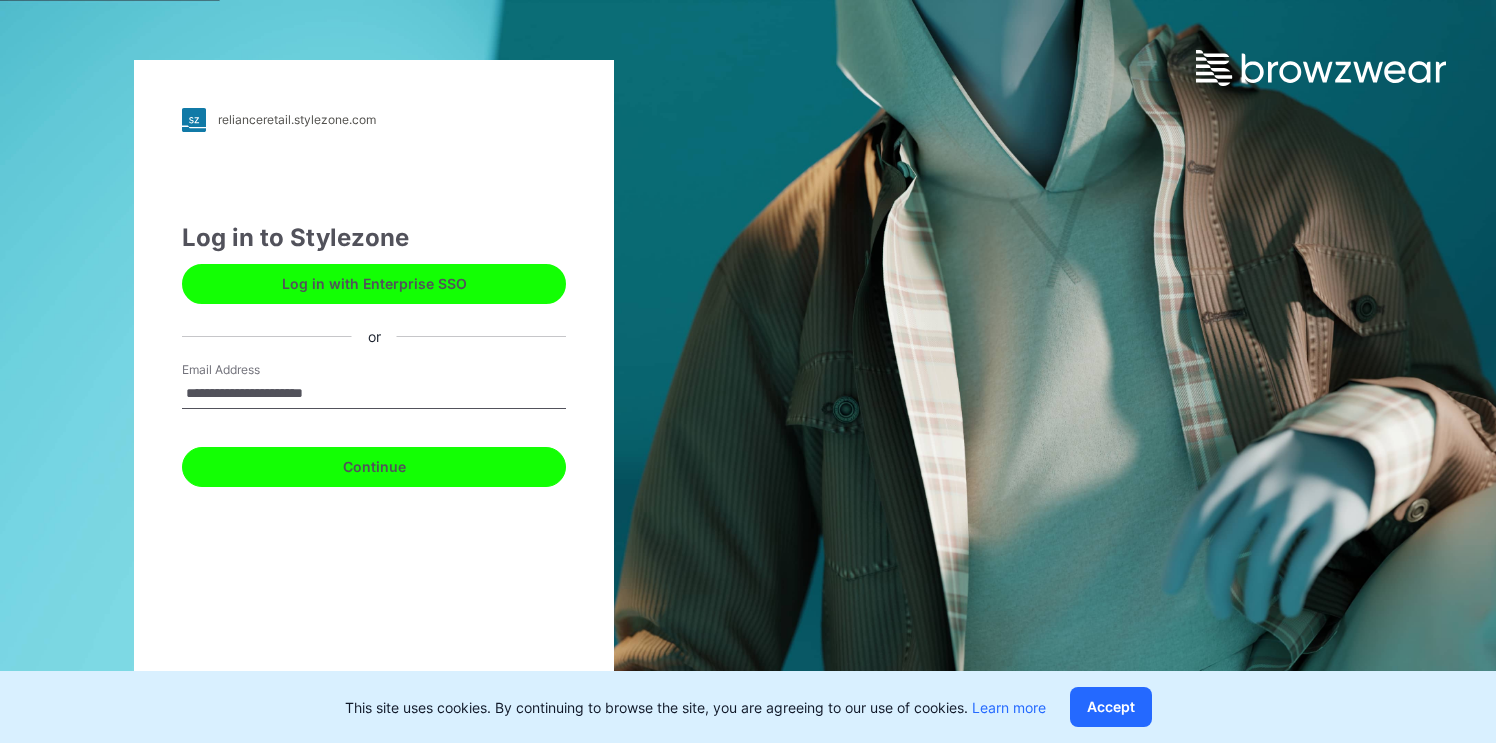 click on "Continue" at bounding box center (374, 467) 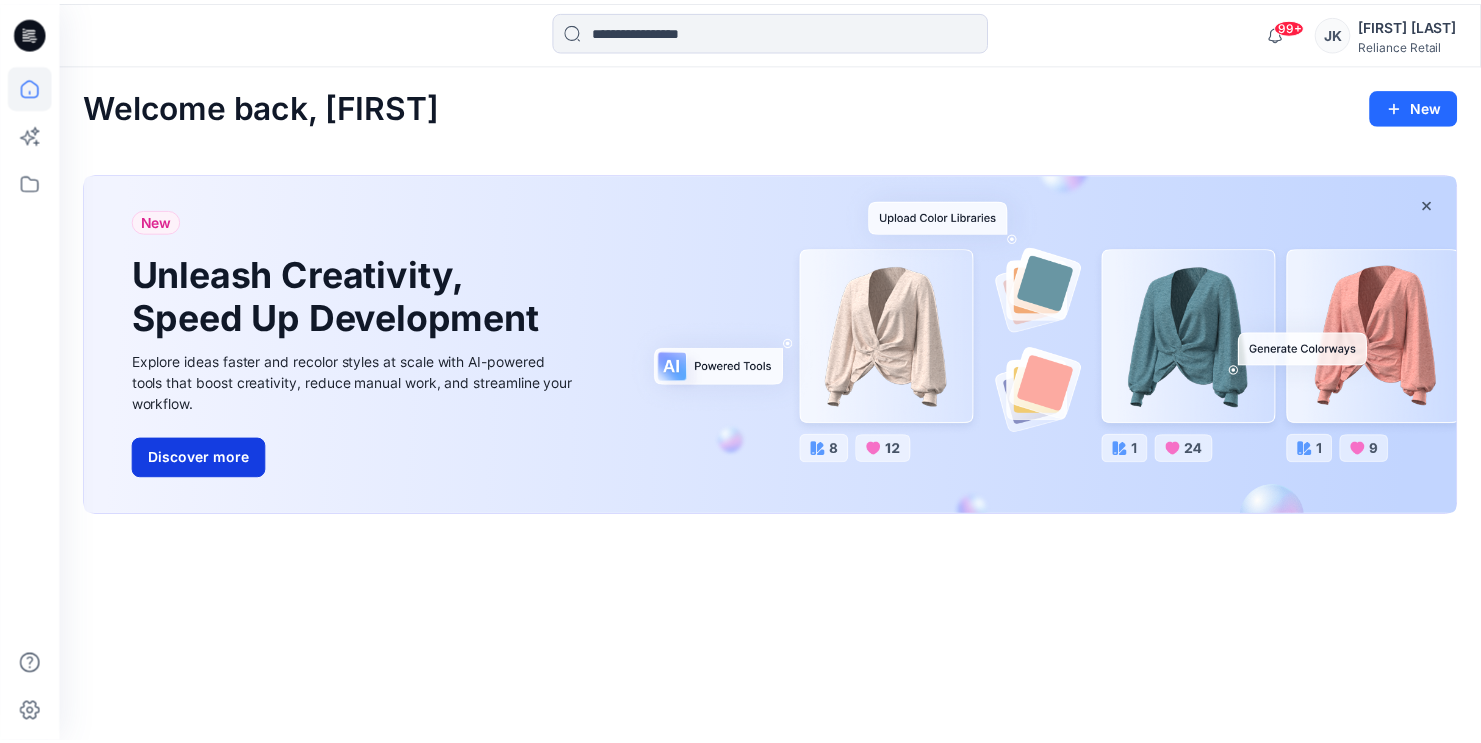 scroll, scrollTop: 0, scrollLeft: 0, axis: both 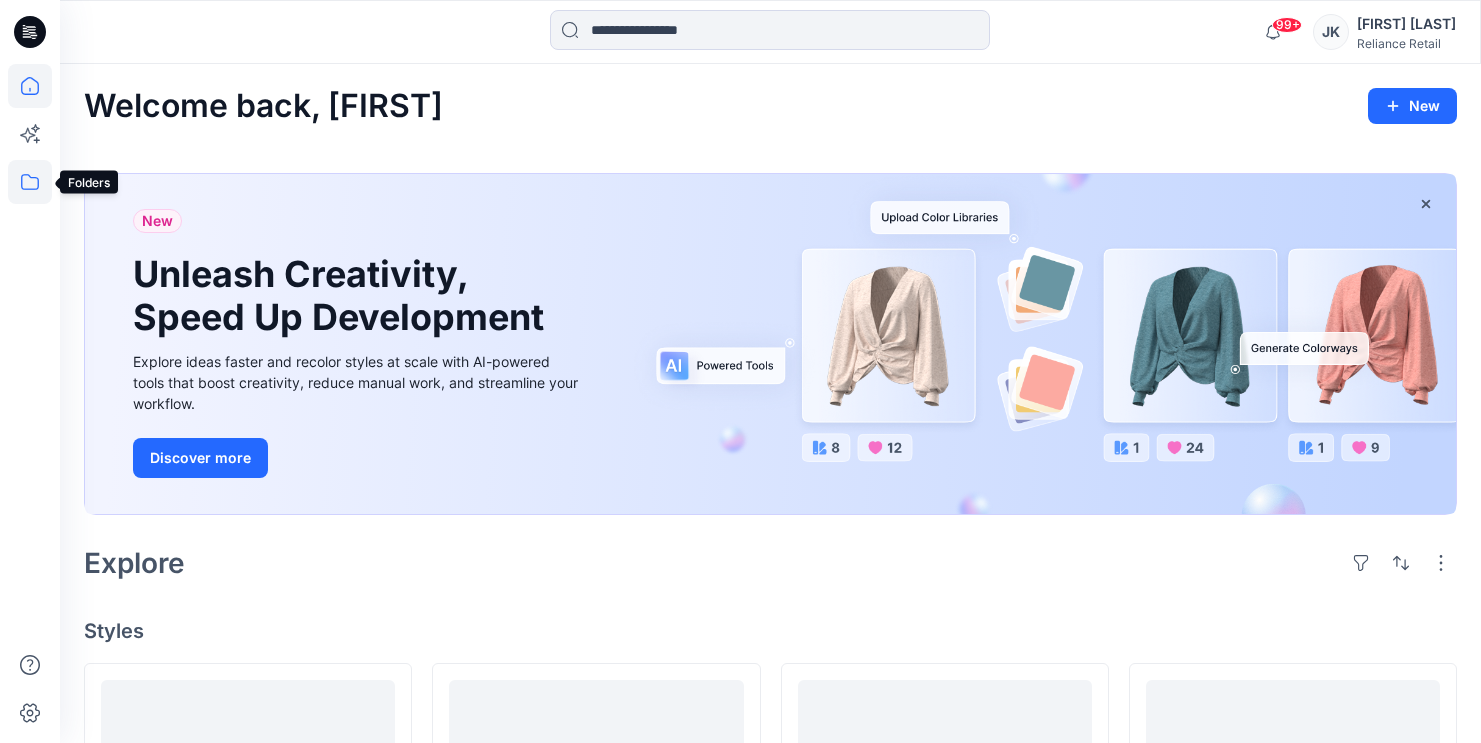 click 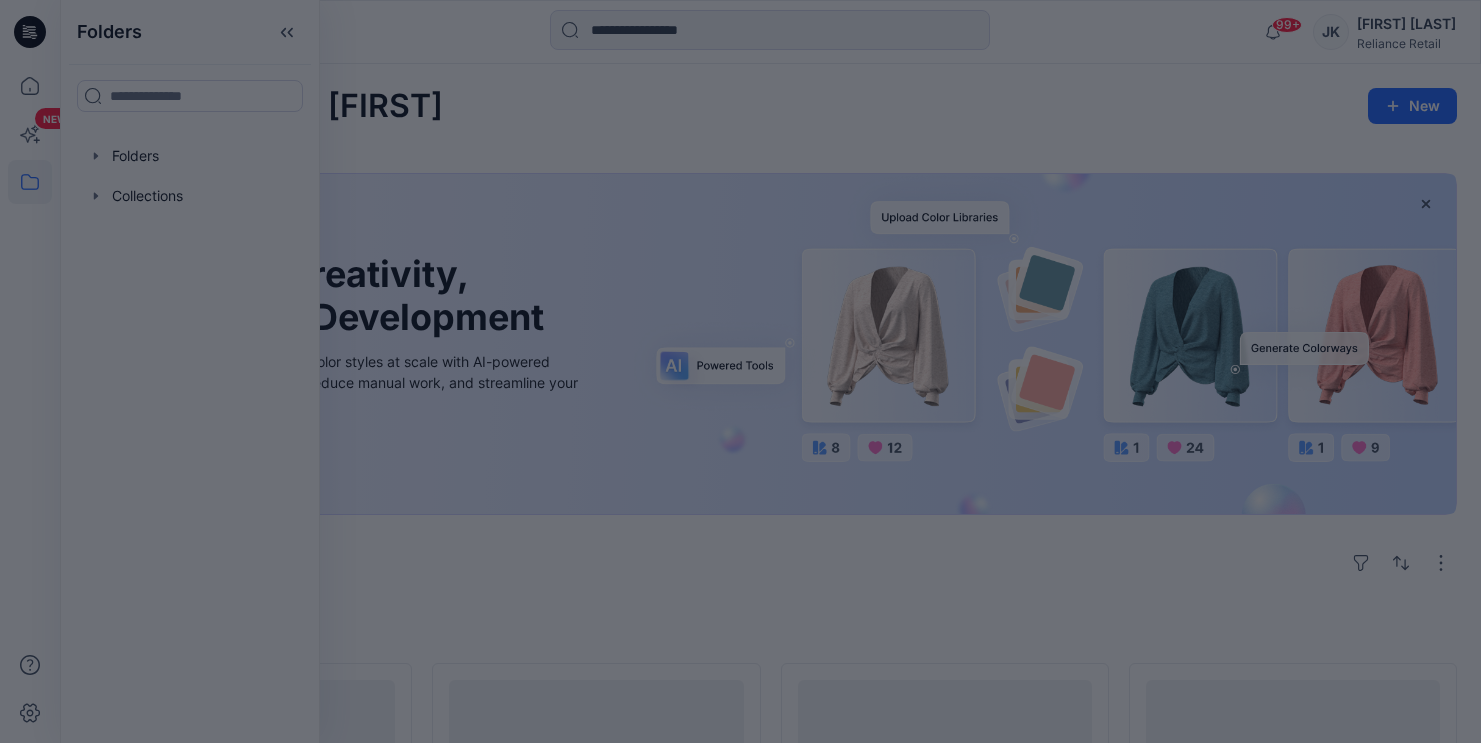 click at bounding box center [740, 371] 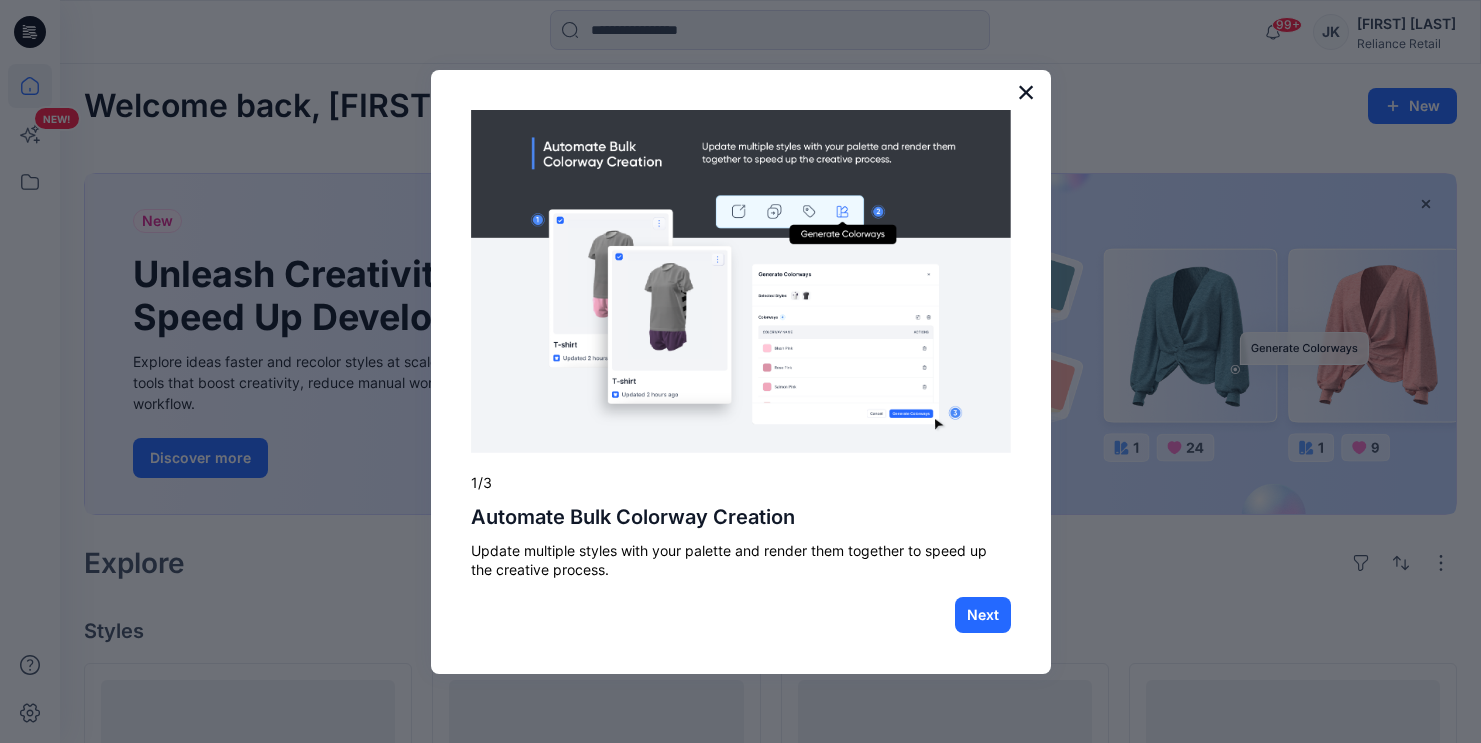 click on "×" at bounding box center (1026, 92) 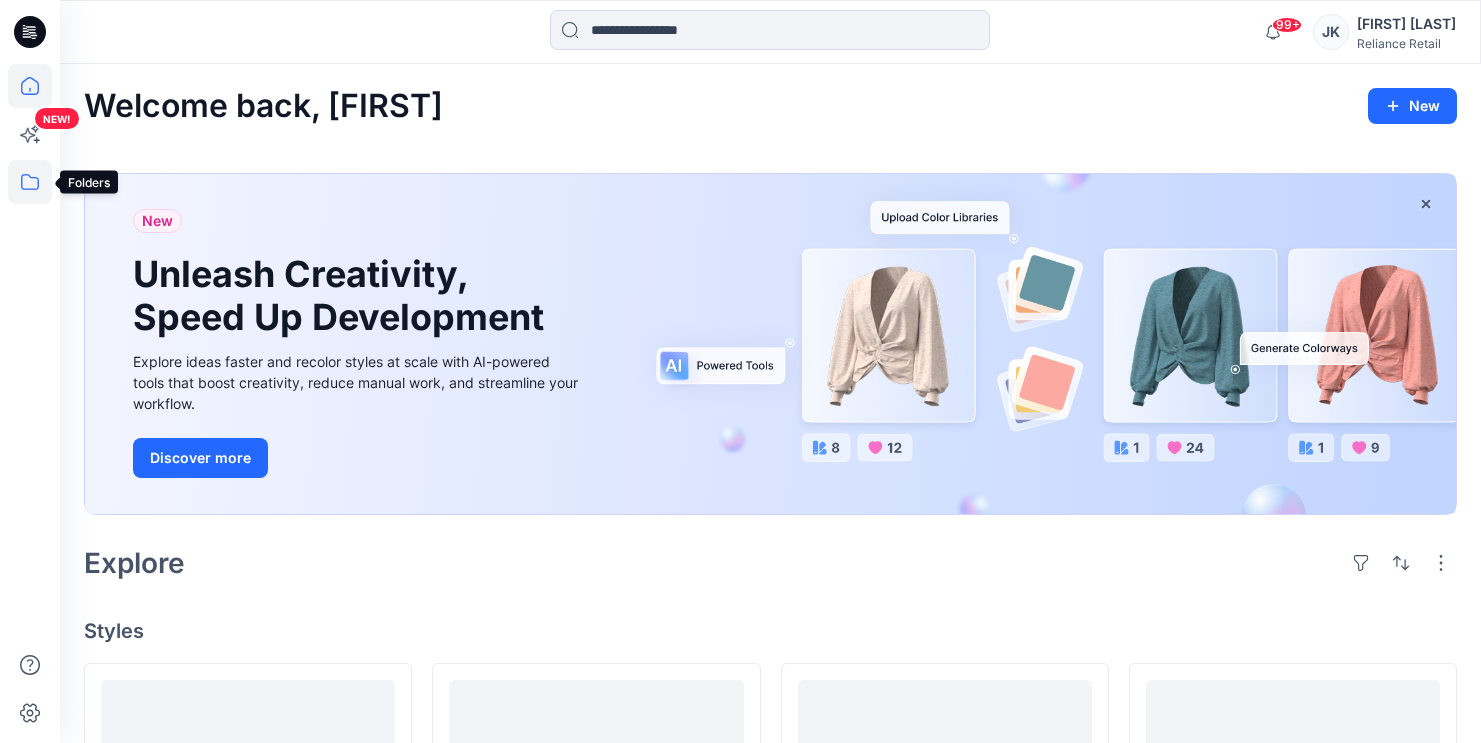 click 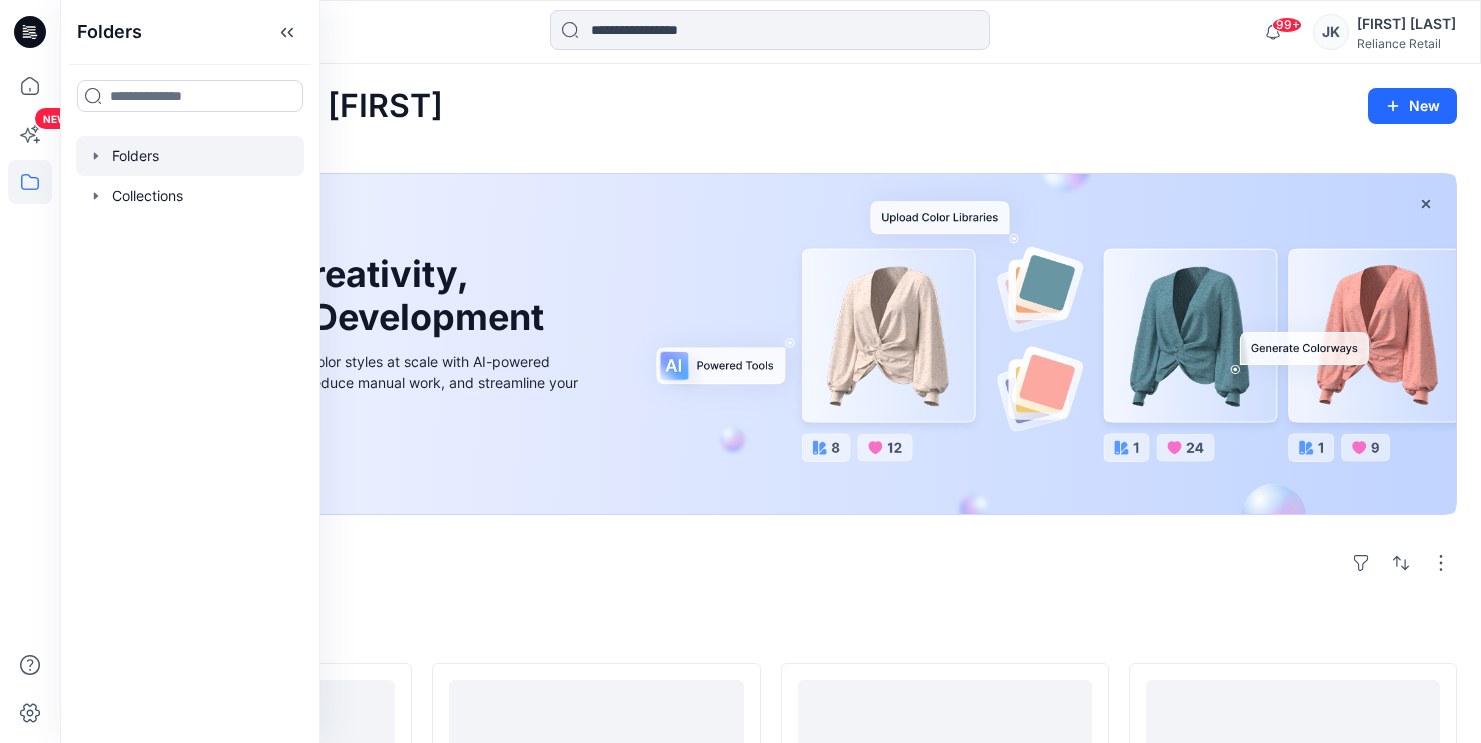 click 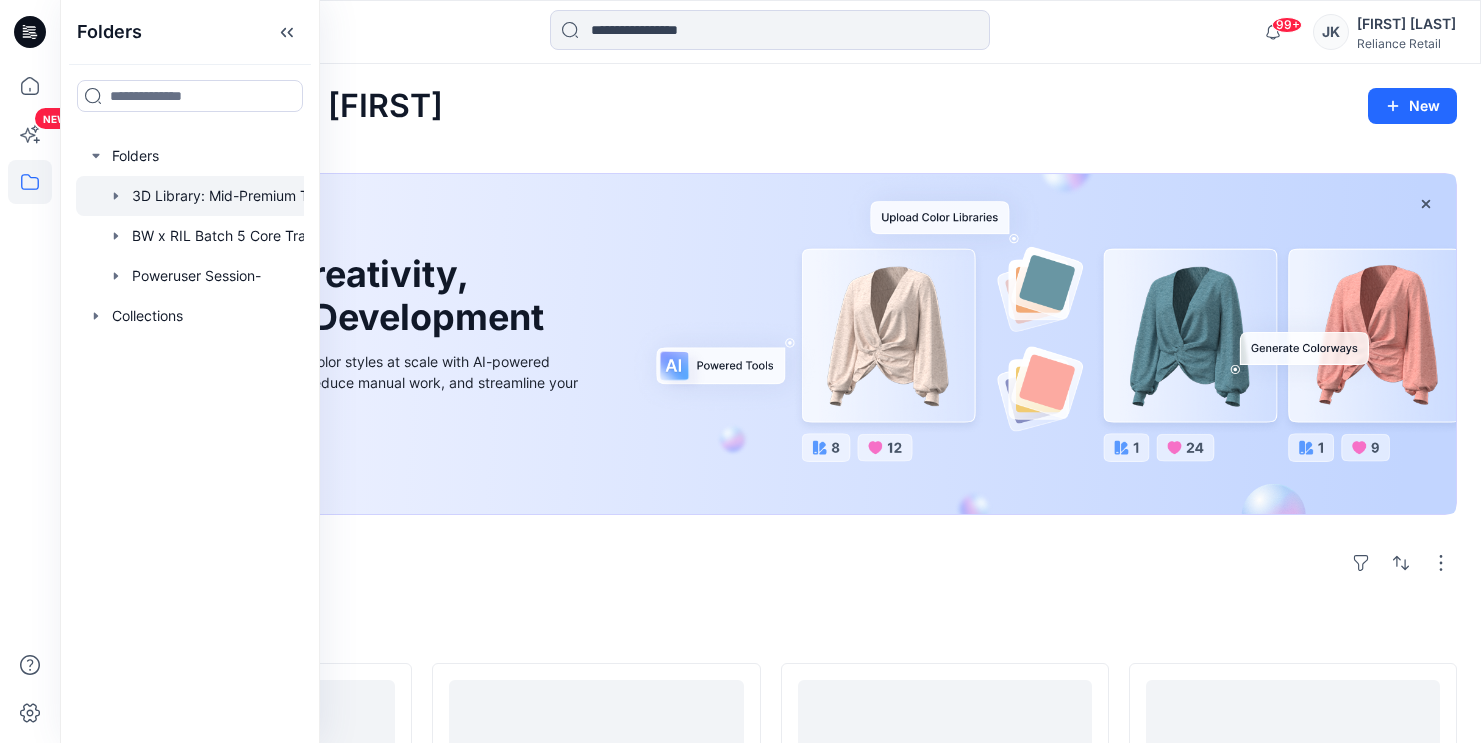 click 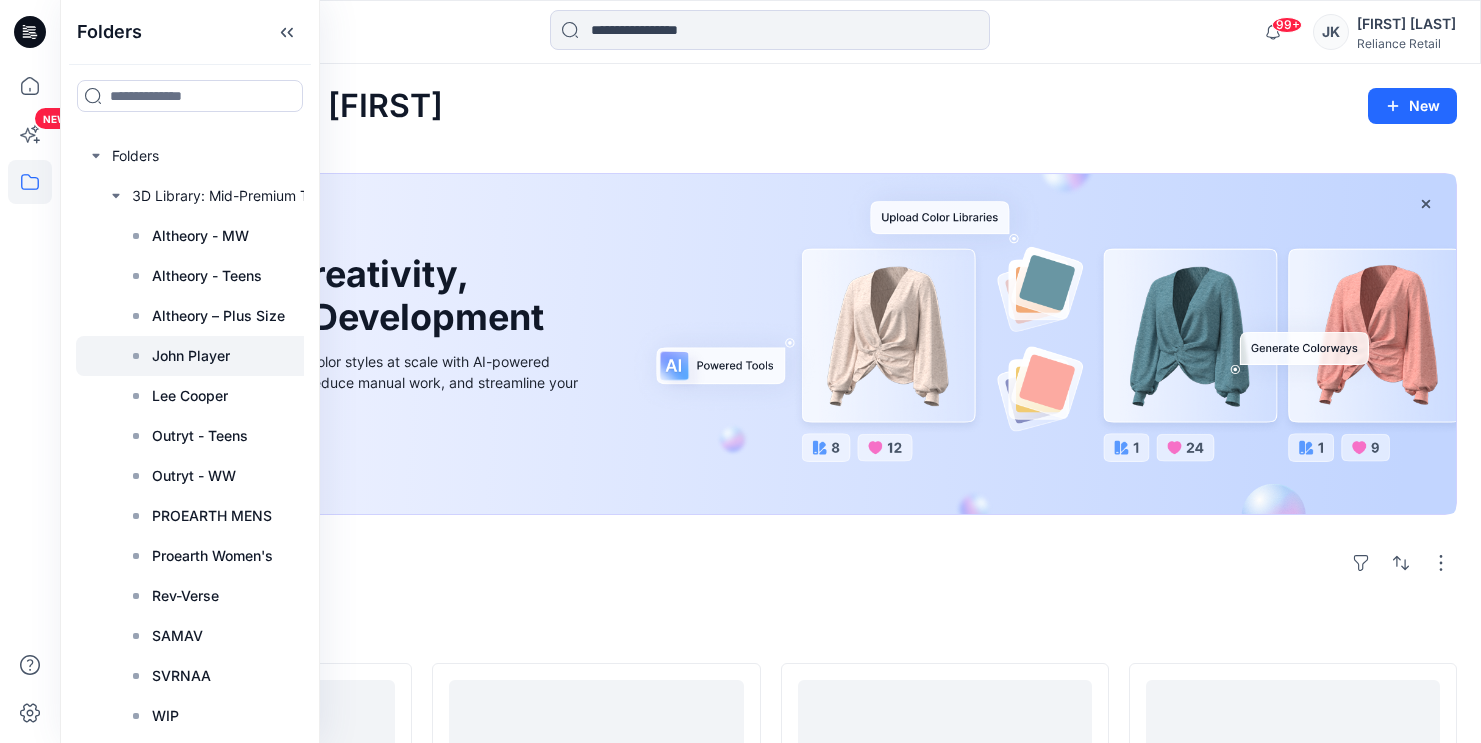 click on "John Player" at bounding box center (191, 356) 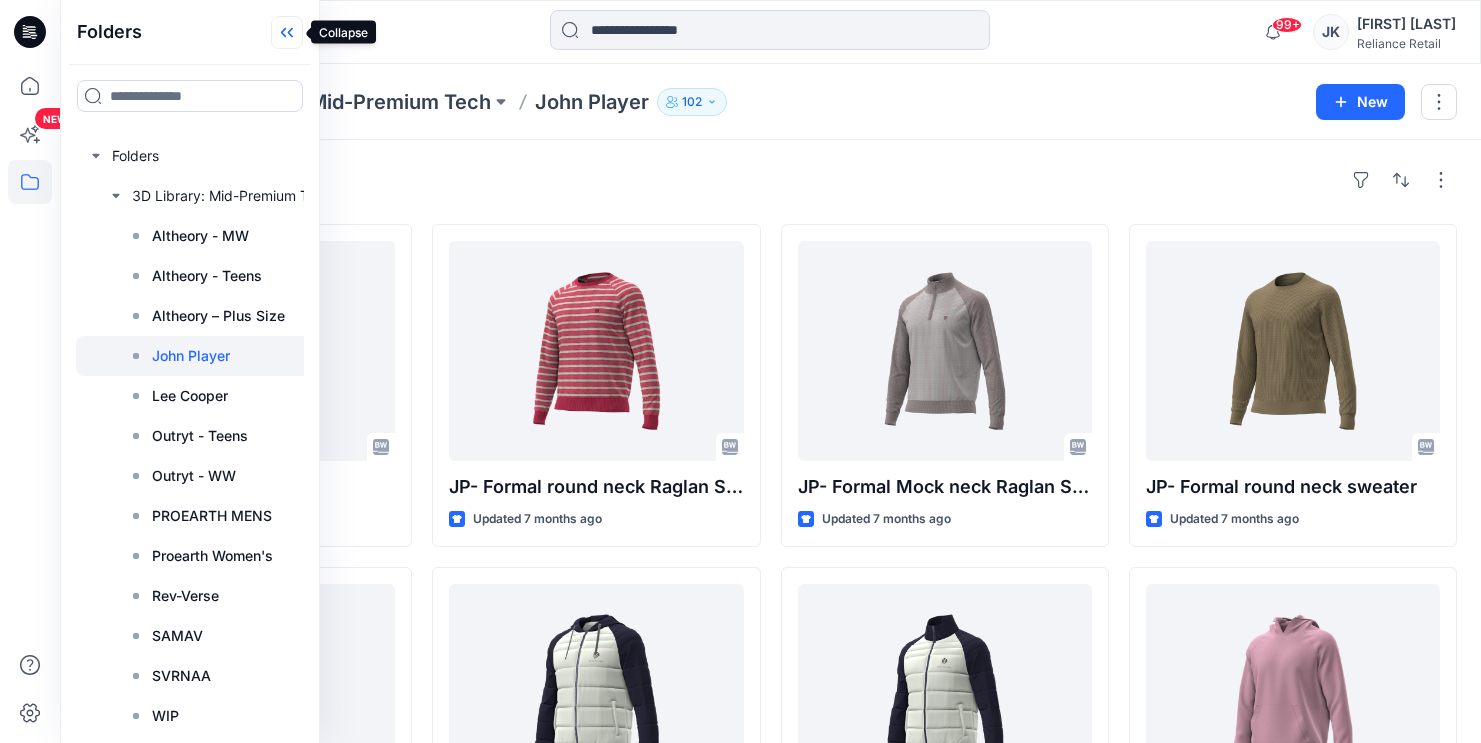 click 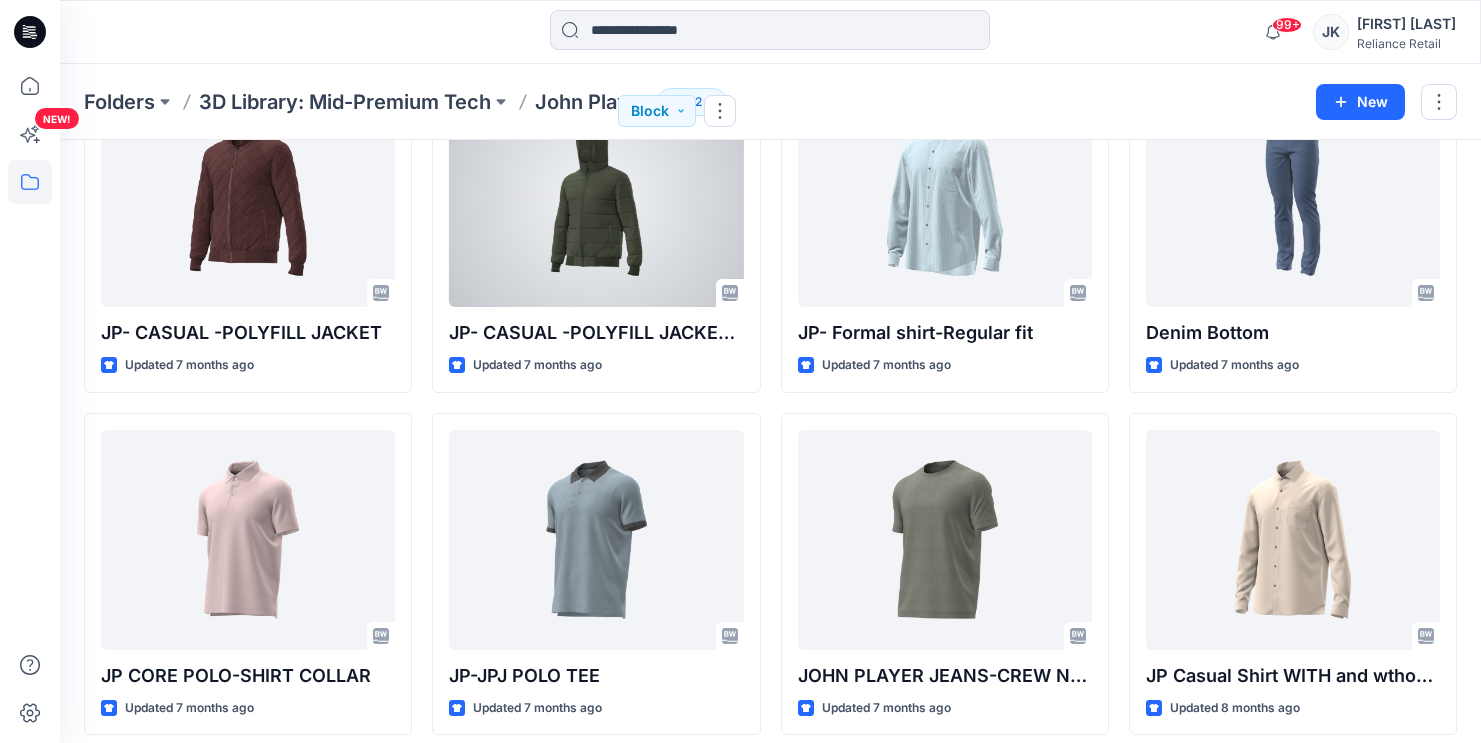 scroll, scrollTop: 1612, scrollLeft: 0, axis: vertical 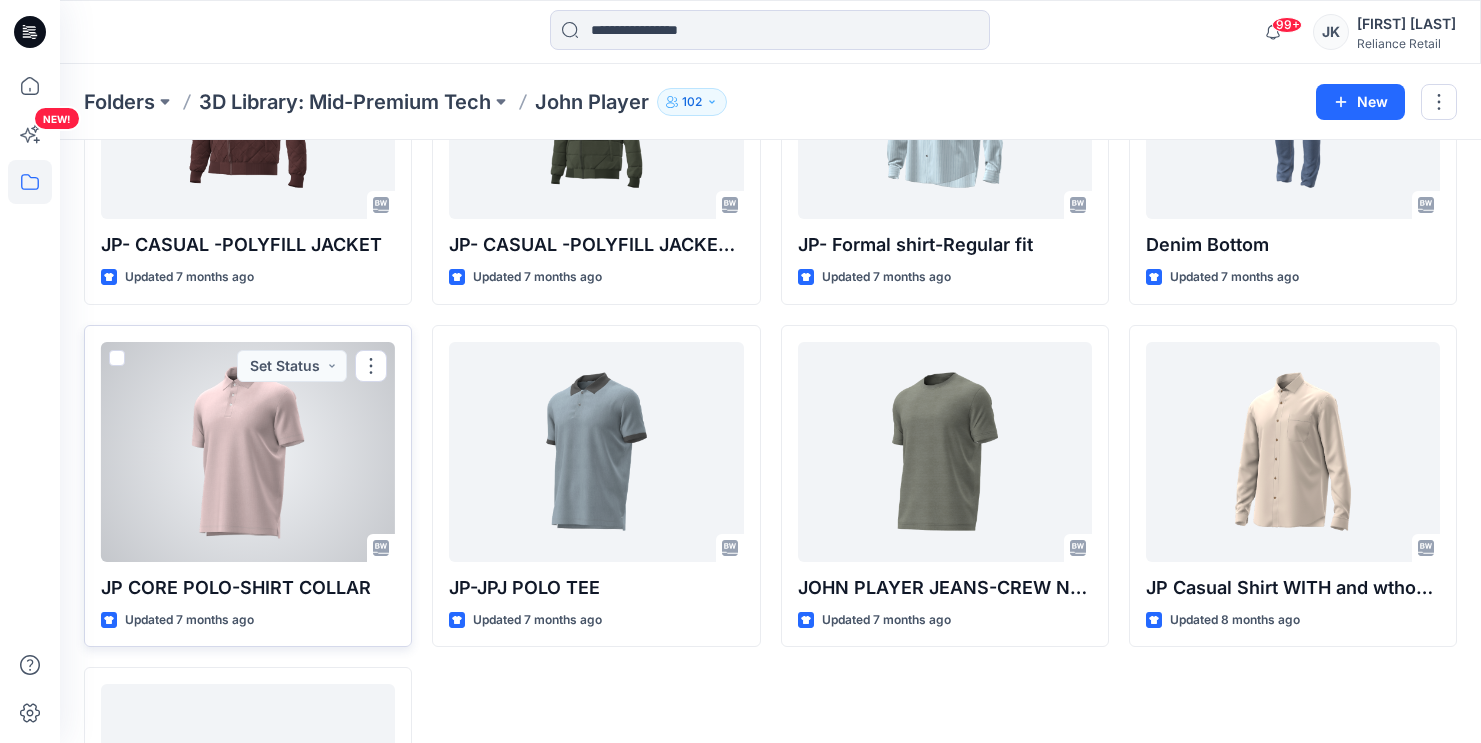 click at bounding box center (248, 452) 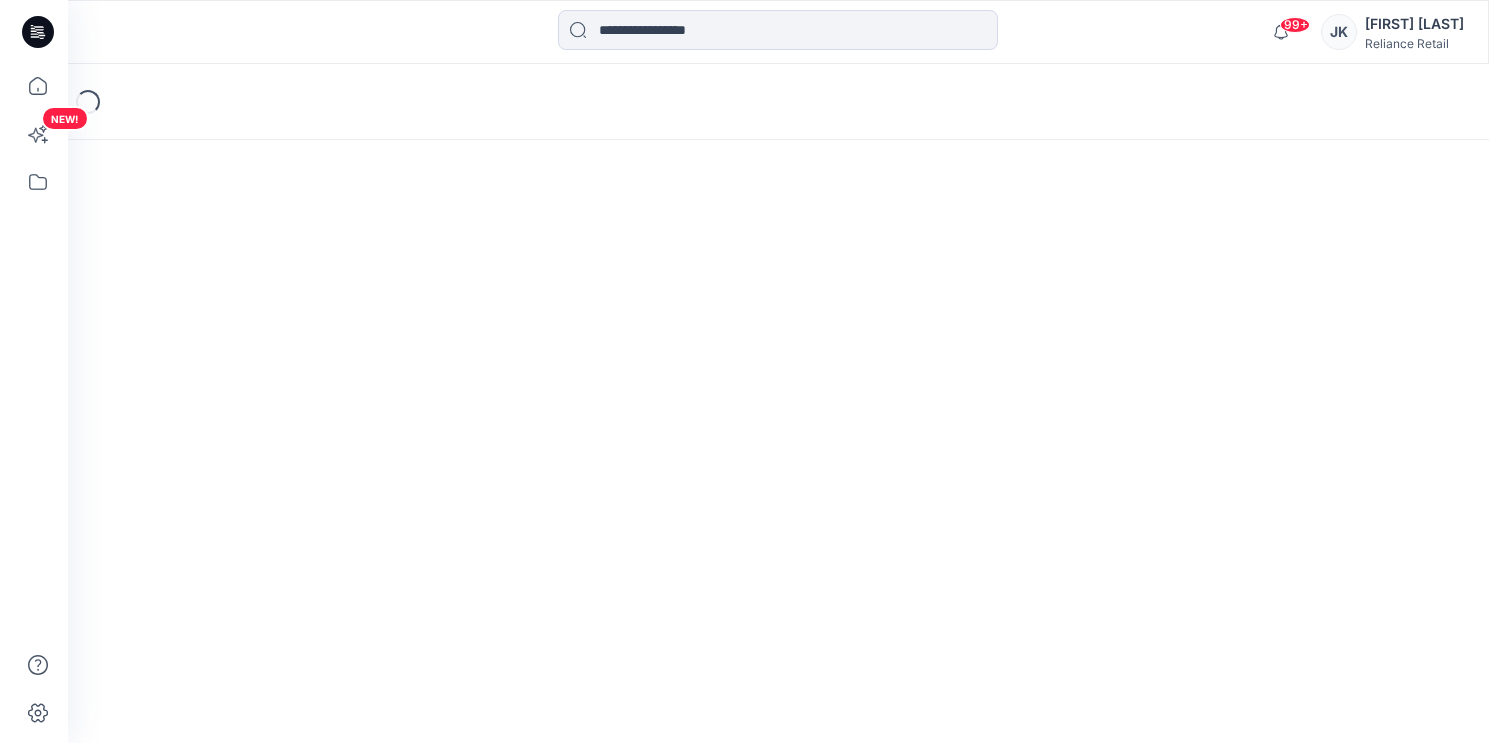 scroll, scrollTop: 0, scrollLeft: 0, axis: both 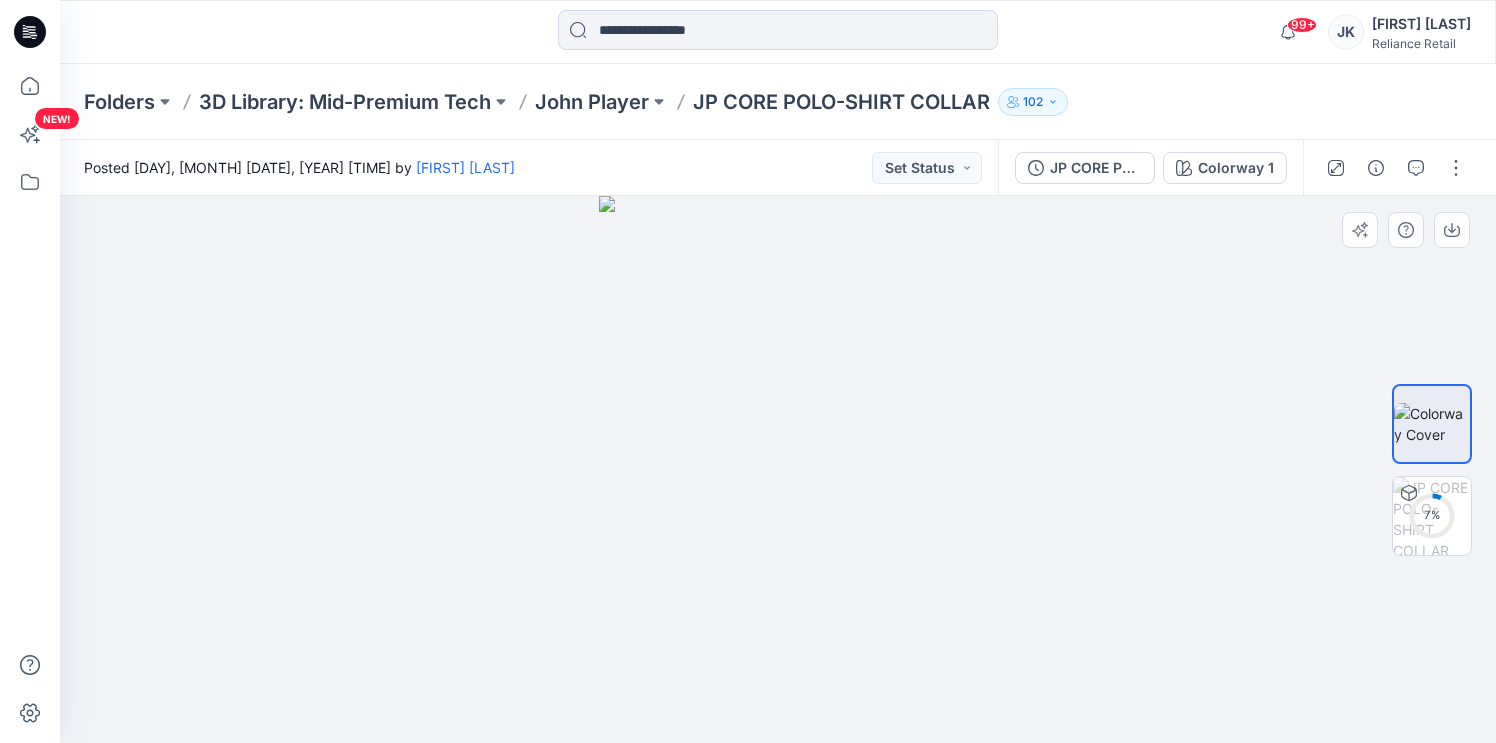 click at bounding box center (778, 469) 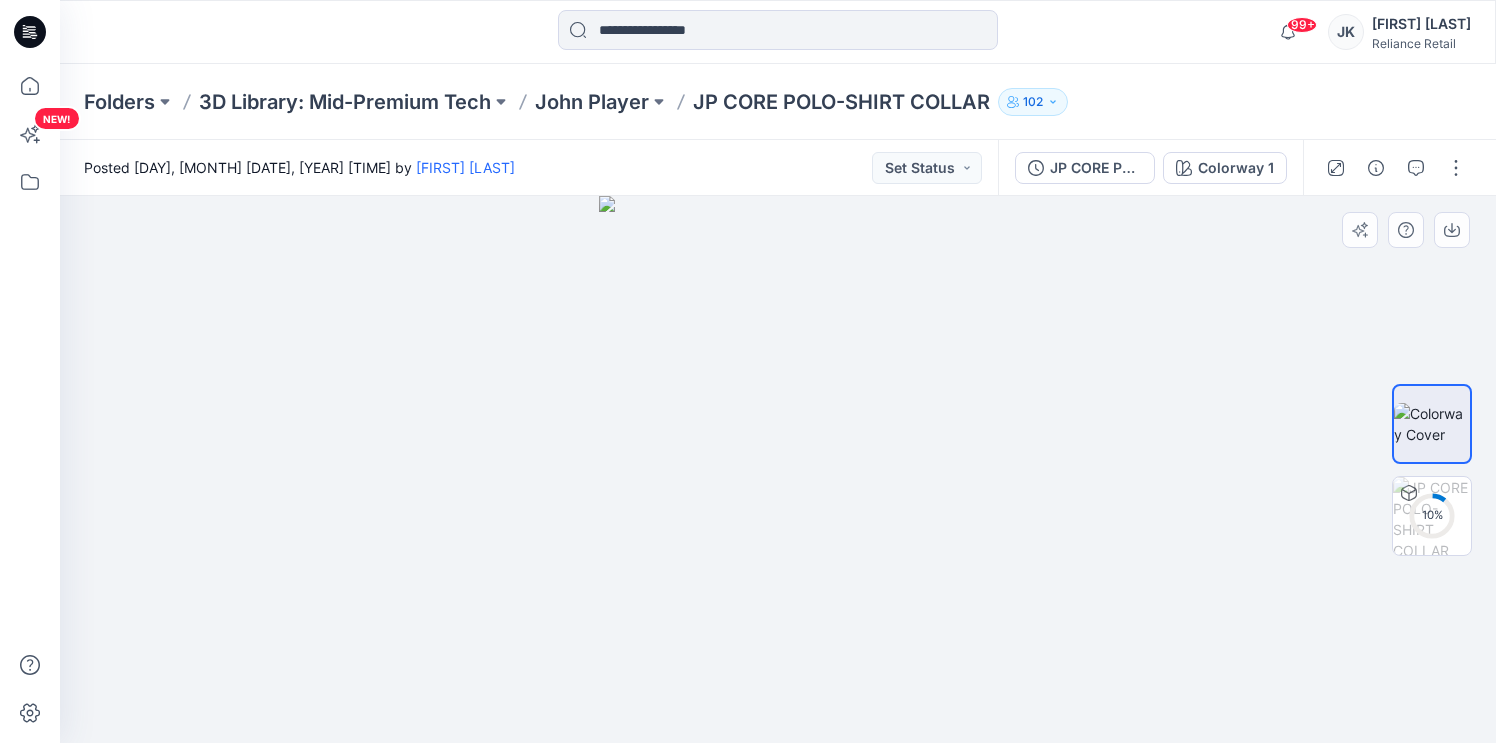 drag, startPoint x: 1063, startPoint y: 350, endPoint x: 1073, endPoint y: 348, distance: 10.198039 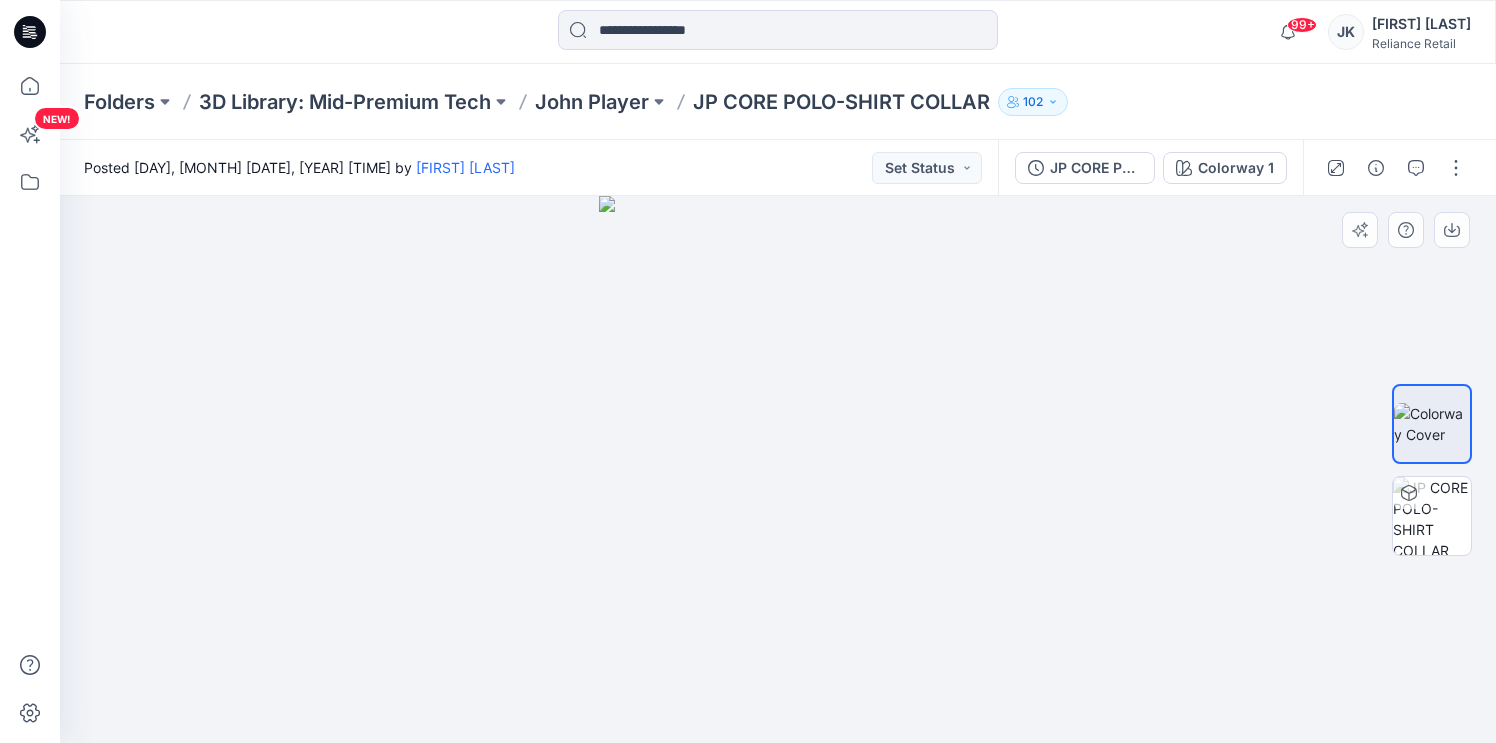 click at bounding box center (778, 469) 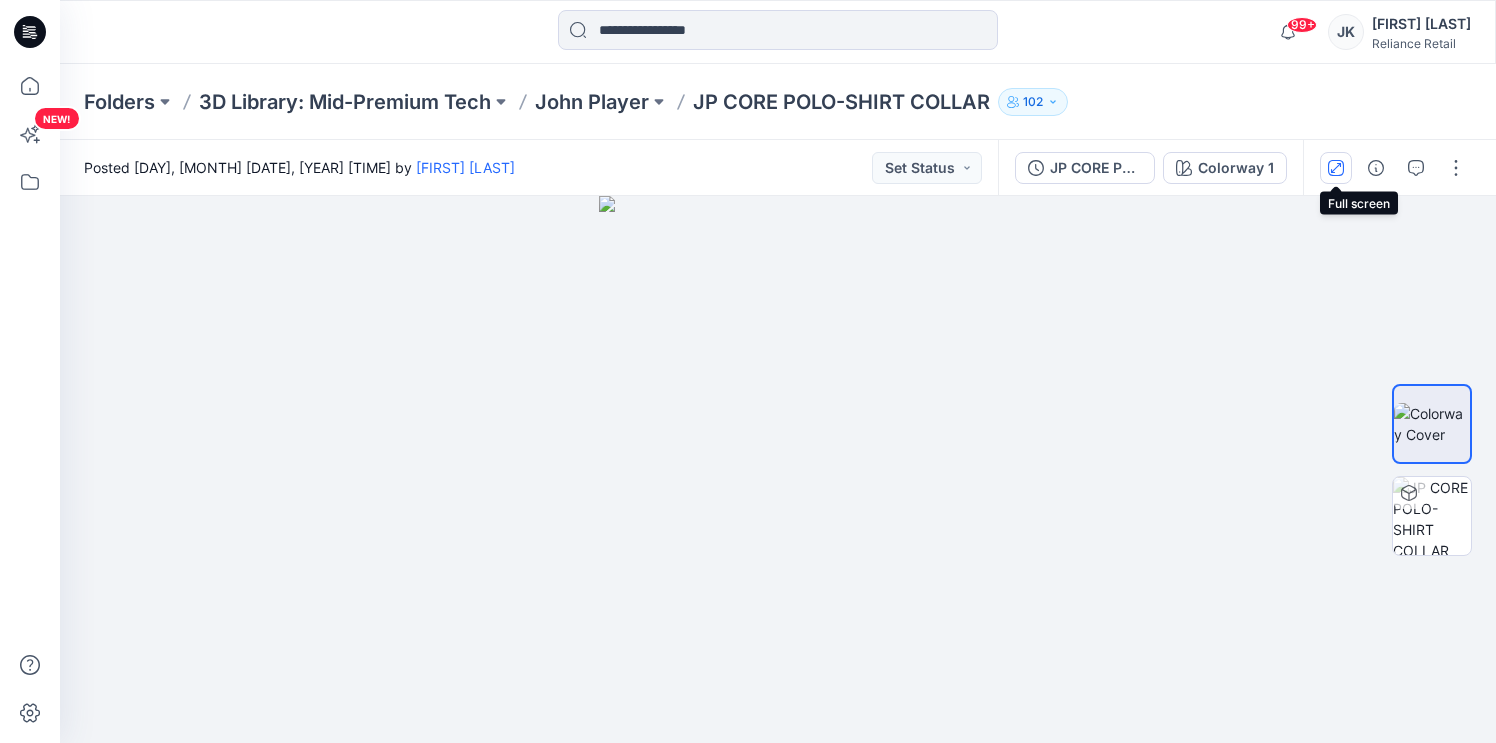 click 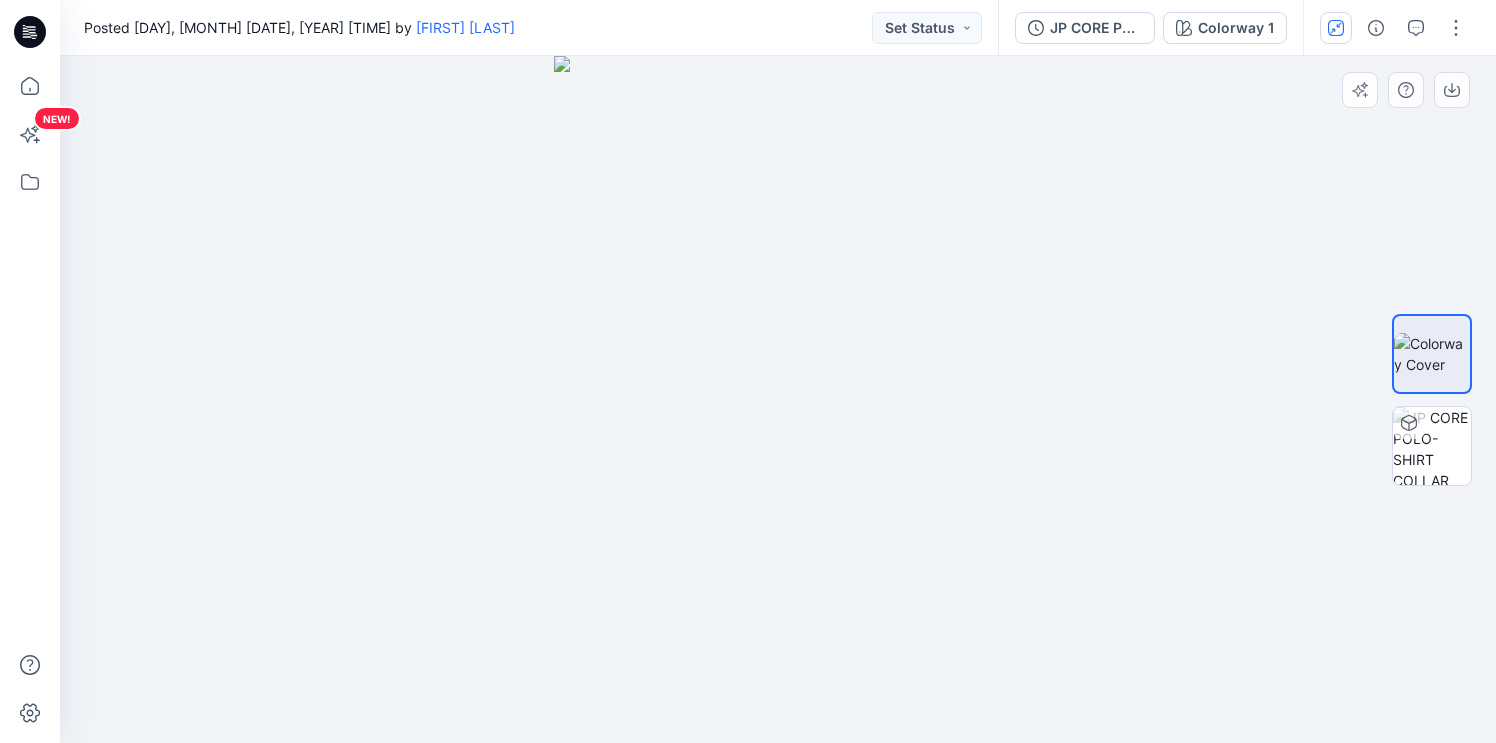 drag, startPoint x: 816, startPoint y: 171, endPoint x: 965, endPoint y: 188, distance: 149.96666 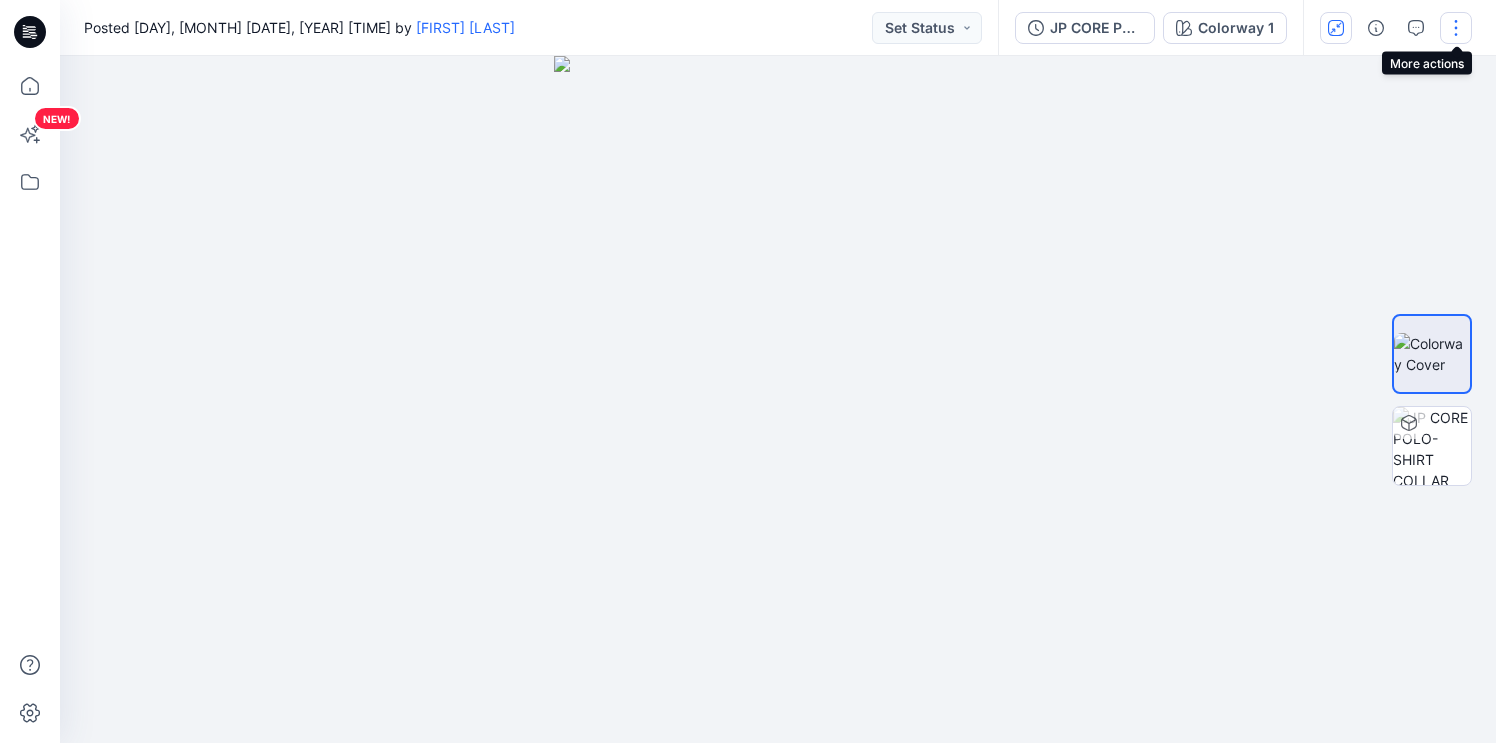 click at bounding box center [1456, 28] 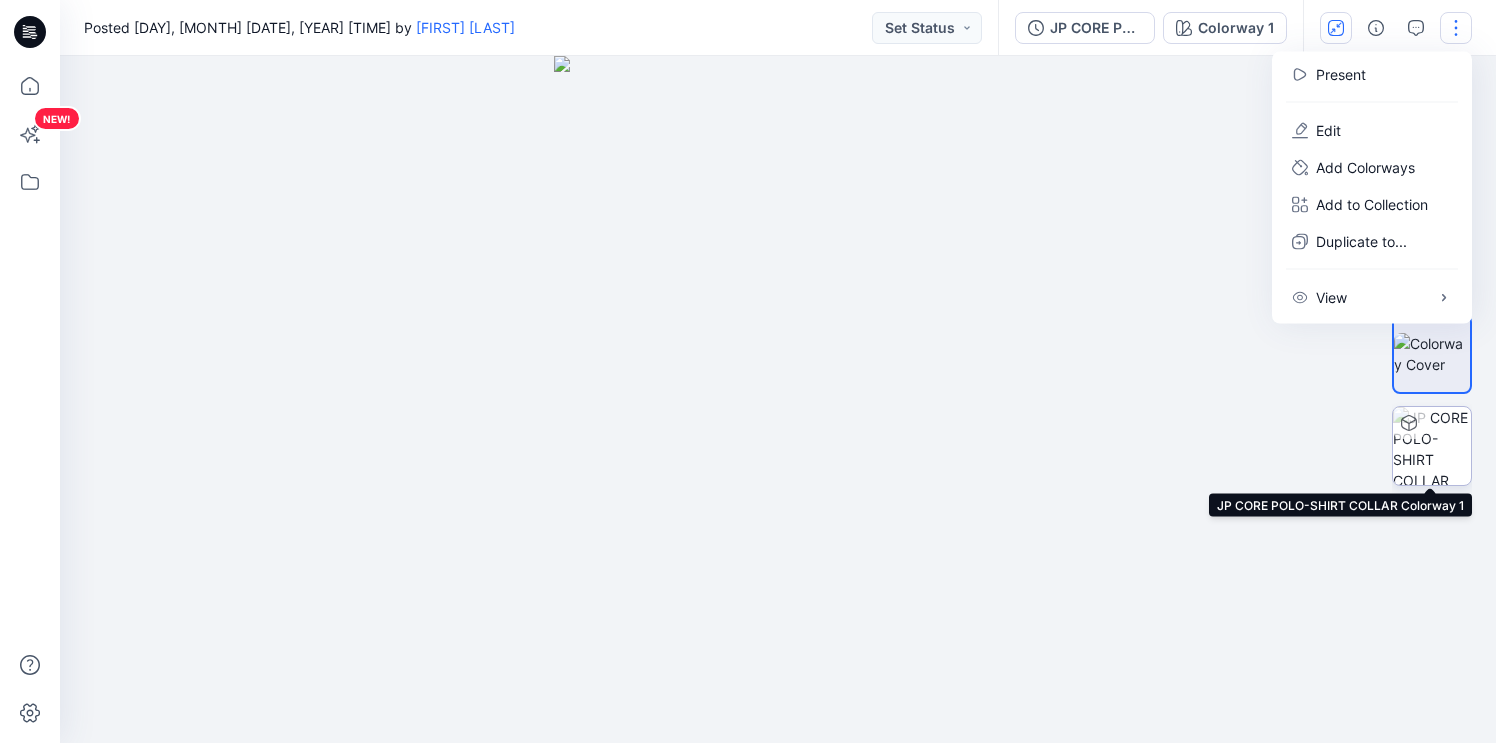 click at bounding box center (1432, 446) 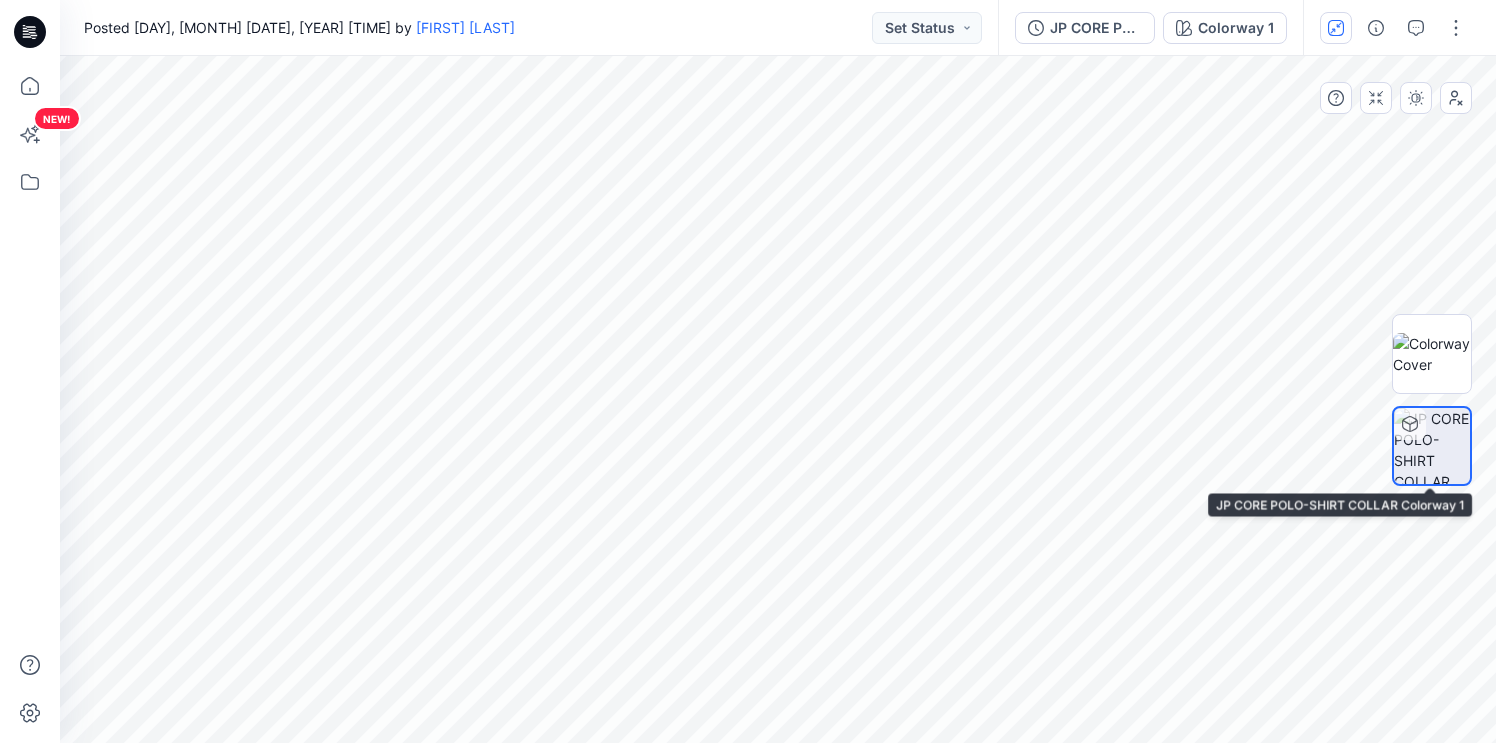 click at bounding box center (1432, 446) 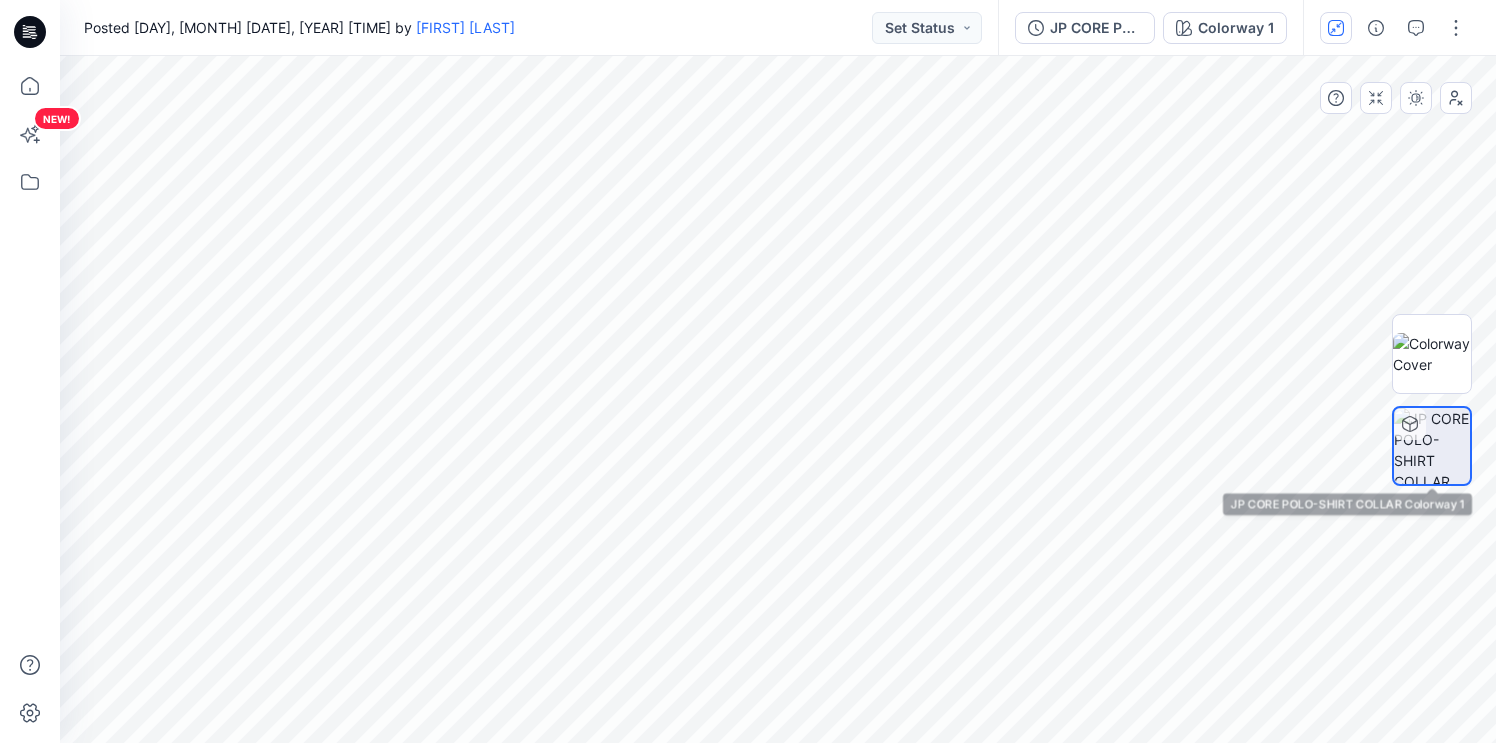 click at bounding box center (1432, 446) 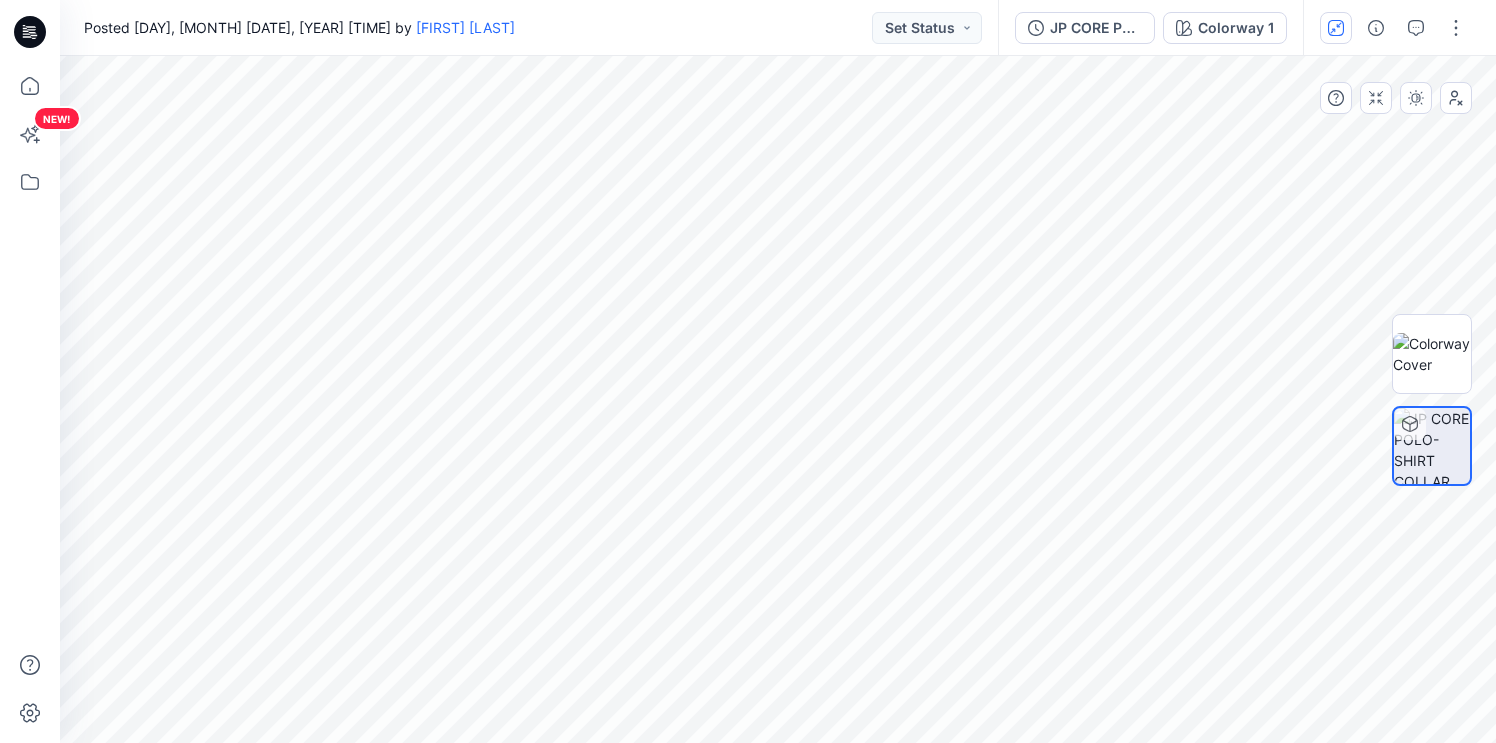 click at bounding box center (1432, 446) 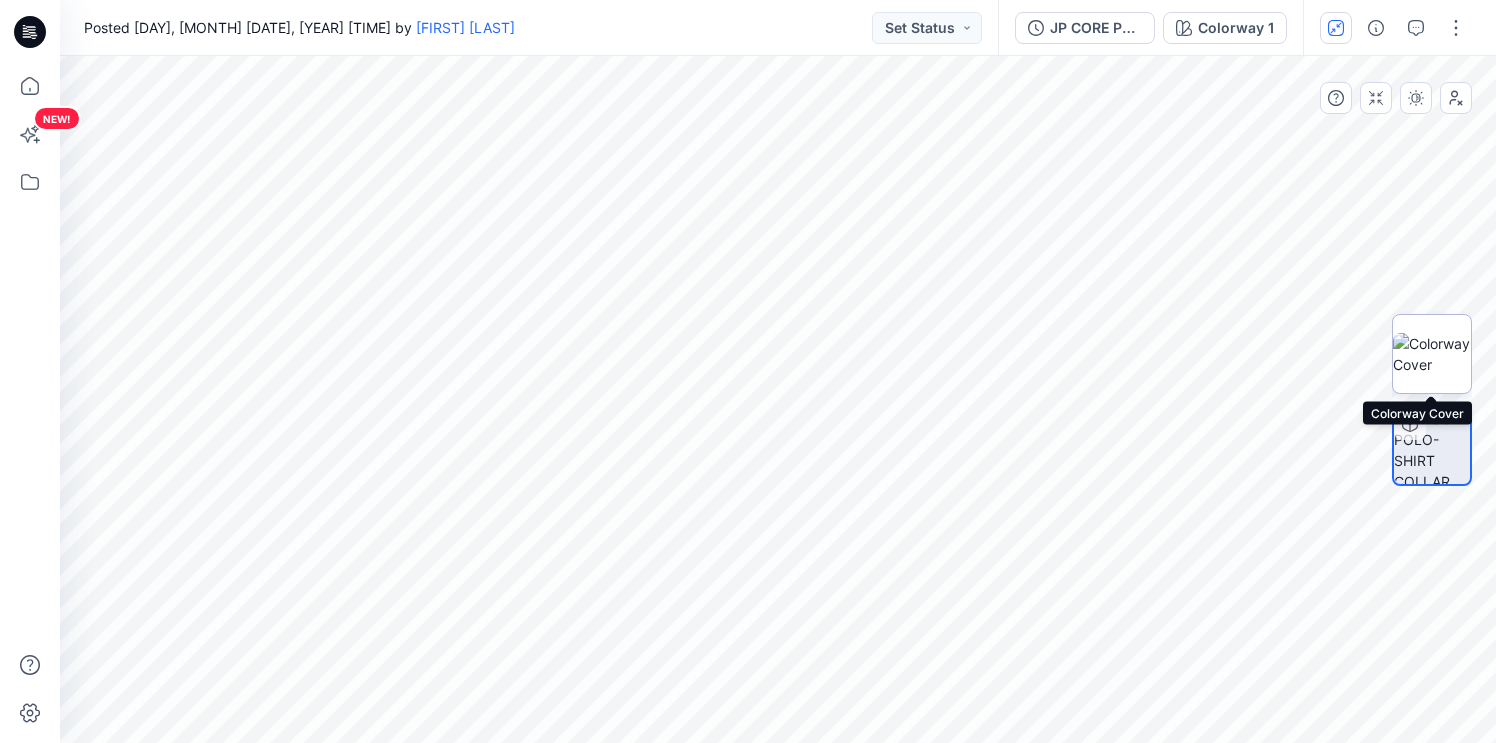 click at bounding box center (1432, 354) 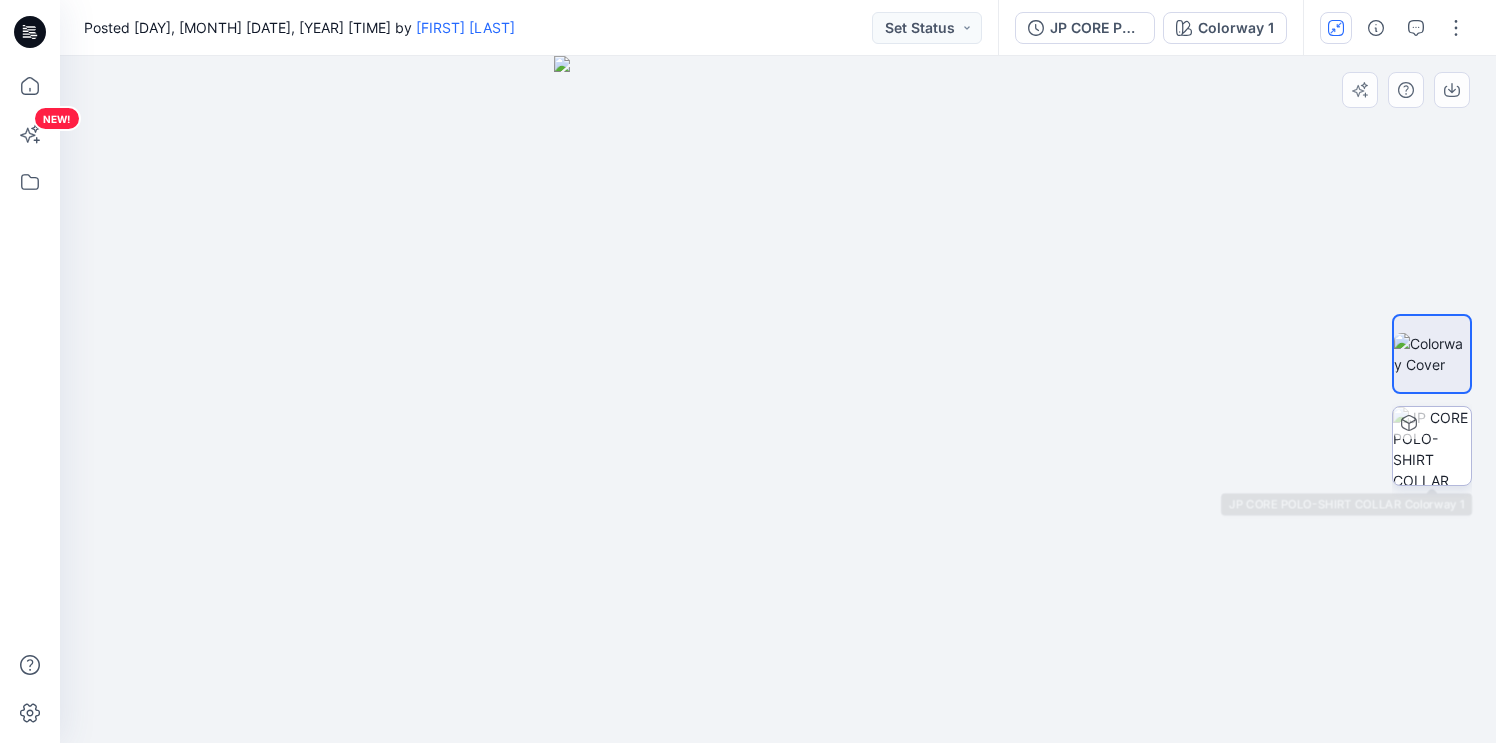 click at bounding box center (1432, 446) 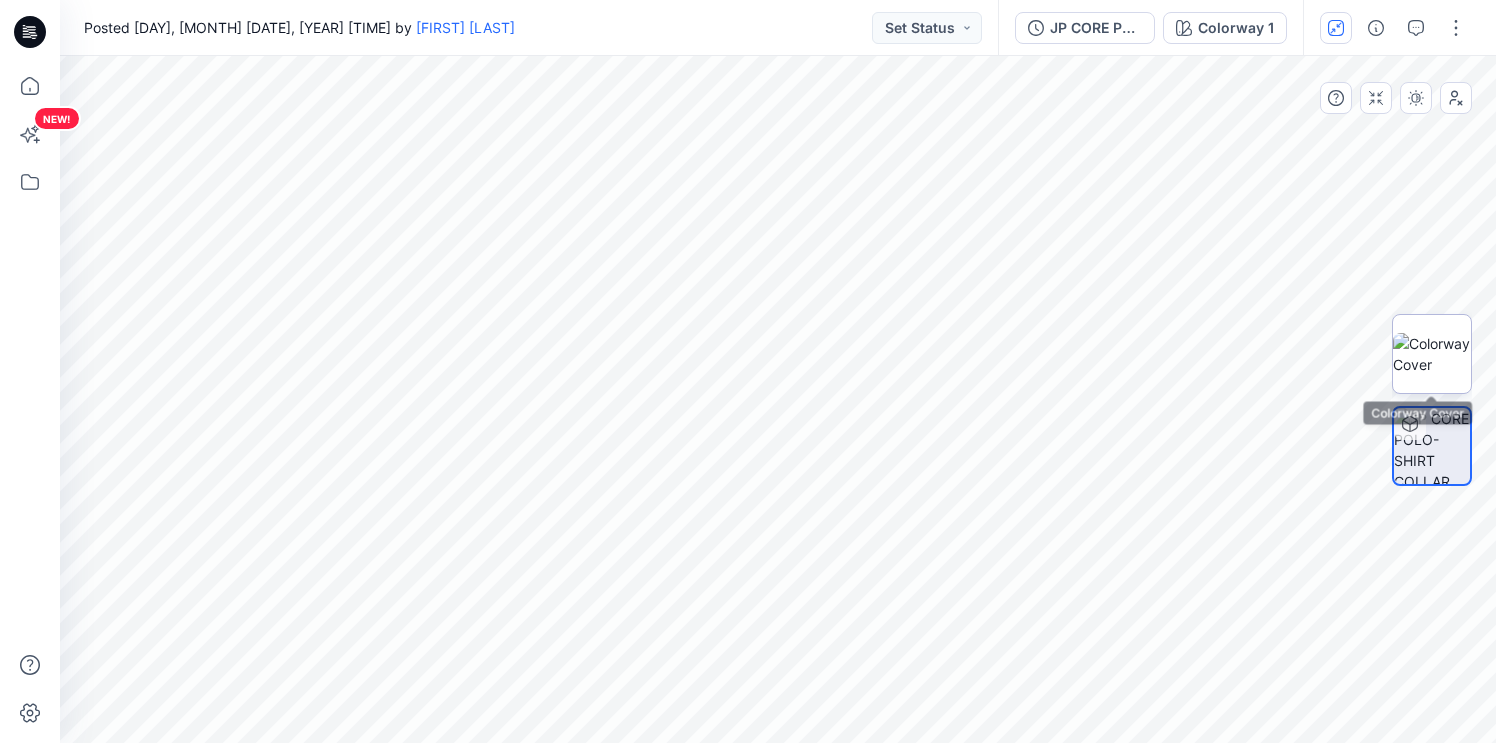 click at bounding box center (1432, 354) 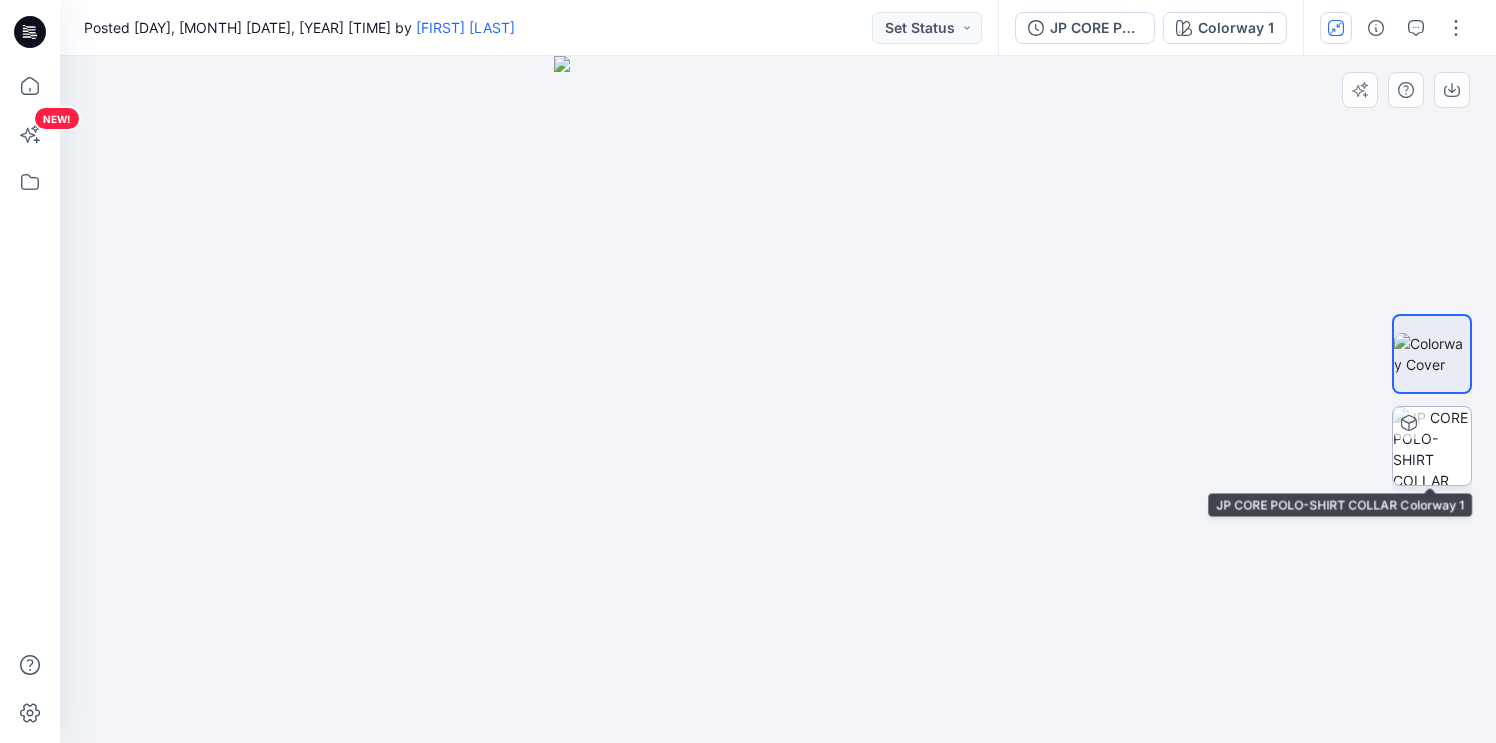 click at bounding box center [1432, 446] 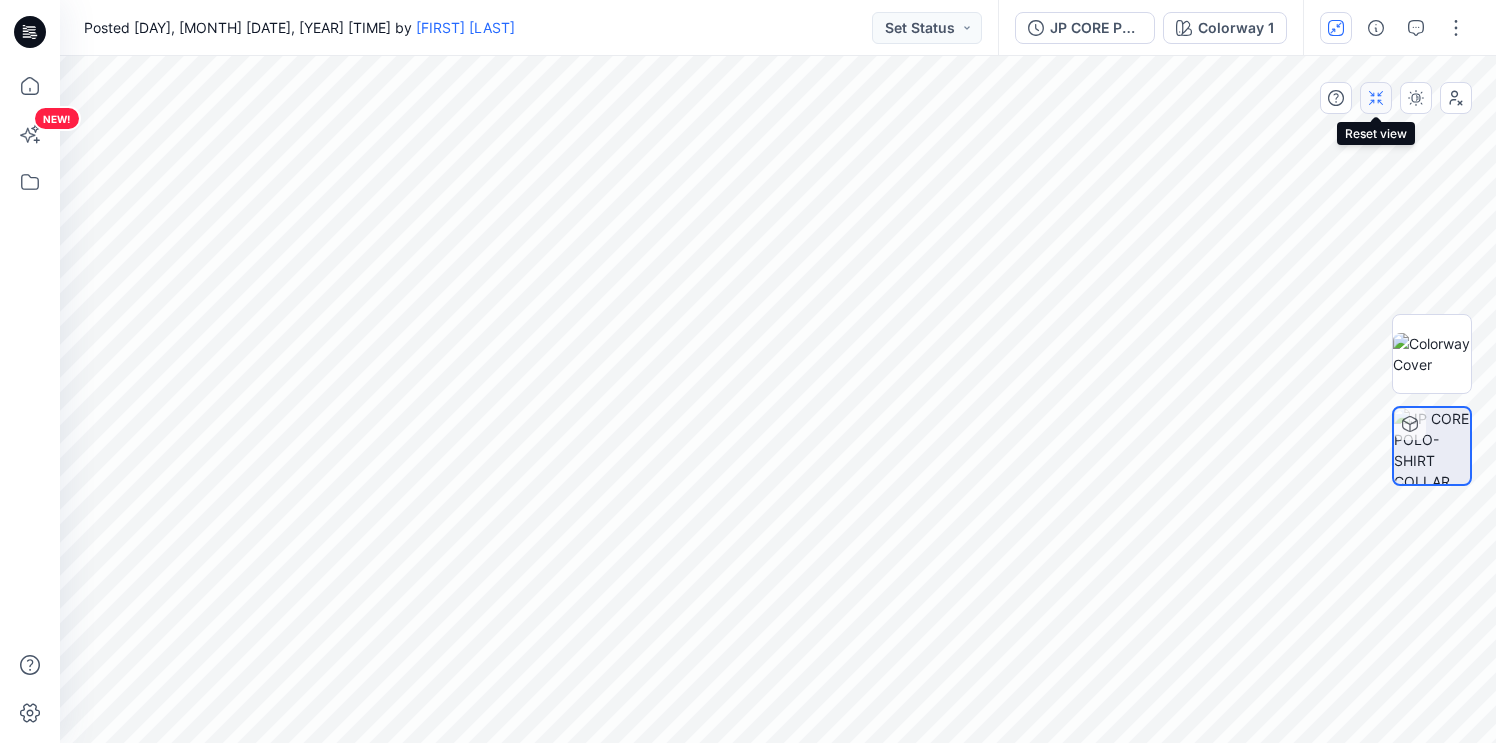 click 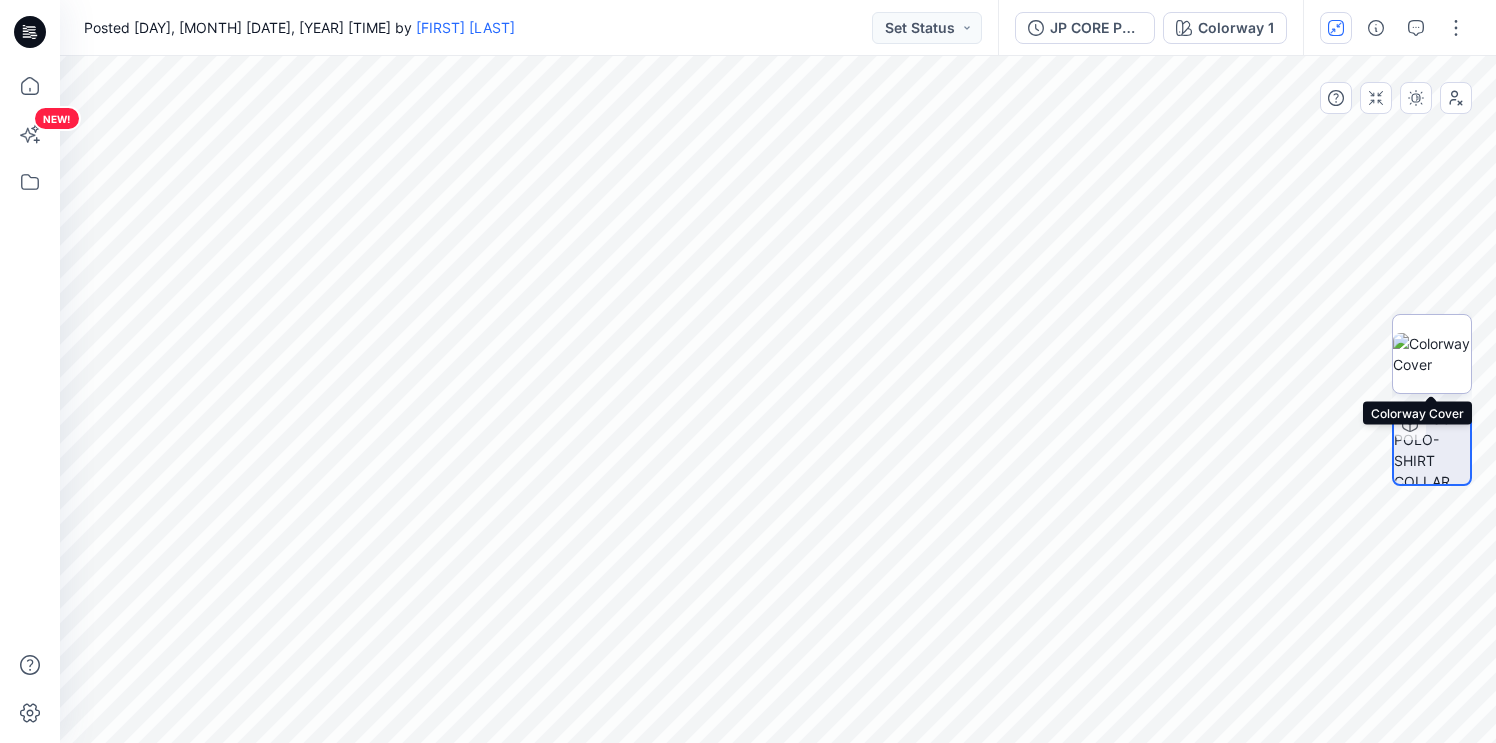 click at bounding box center (1432, 354) 